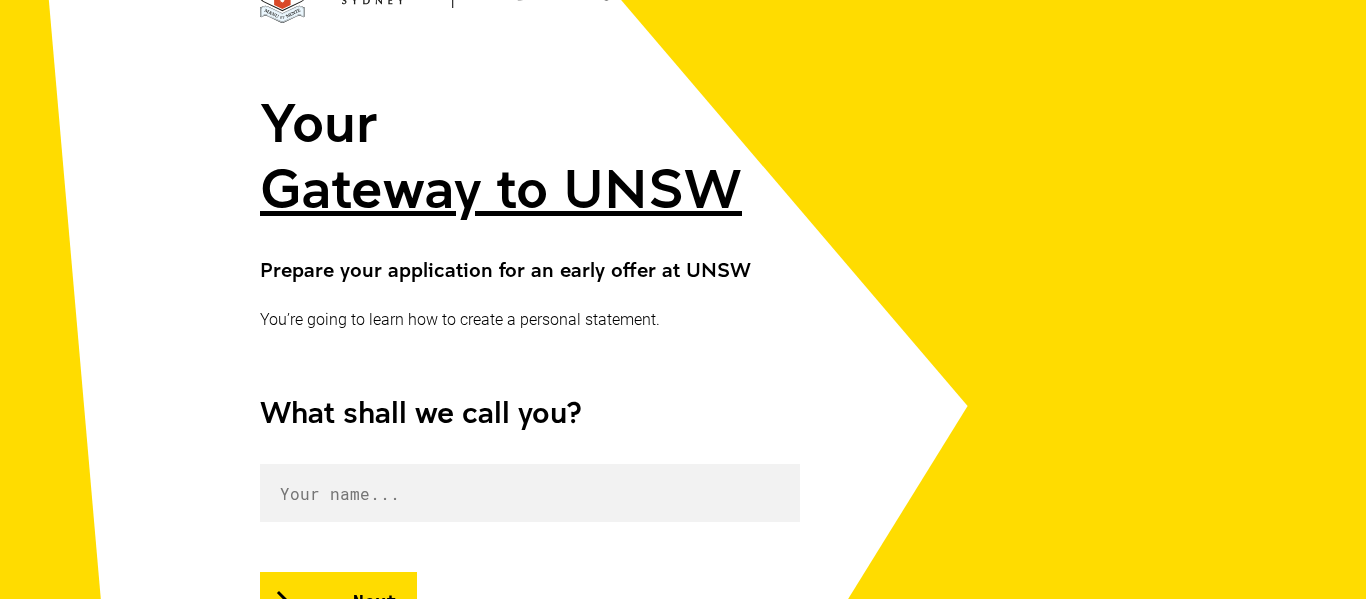 scroll, scrollTop: 271, scrollLeft: 0, axis: vertical 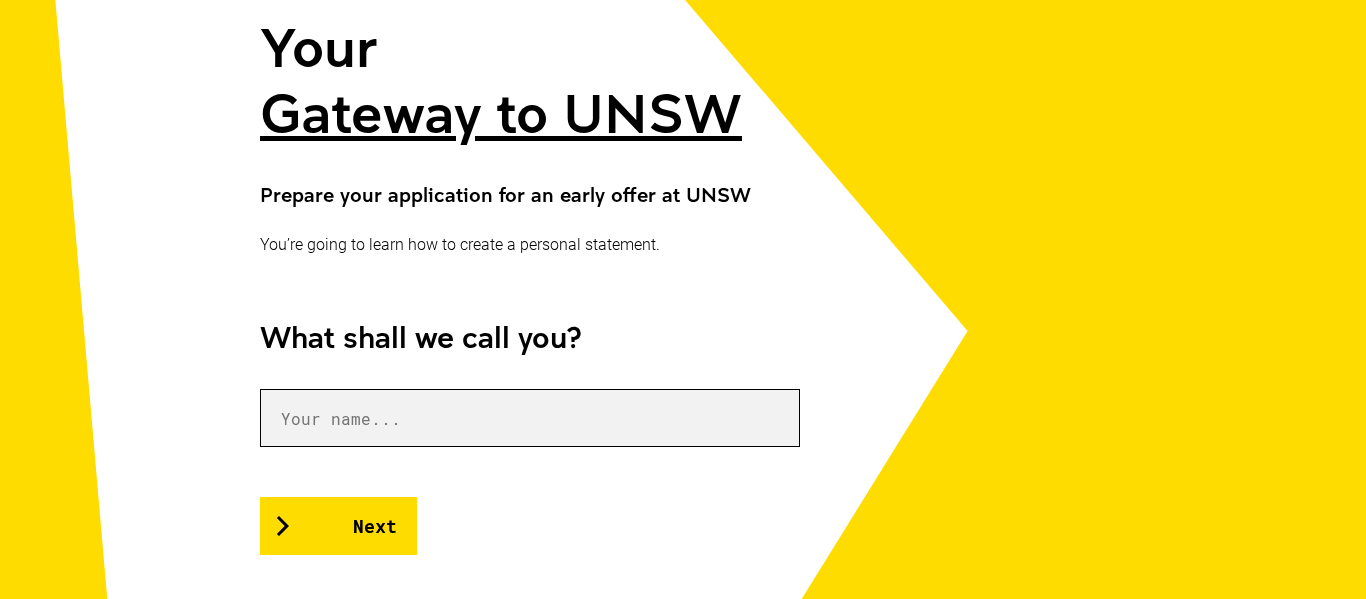 click at bounding box center (530, 418) 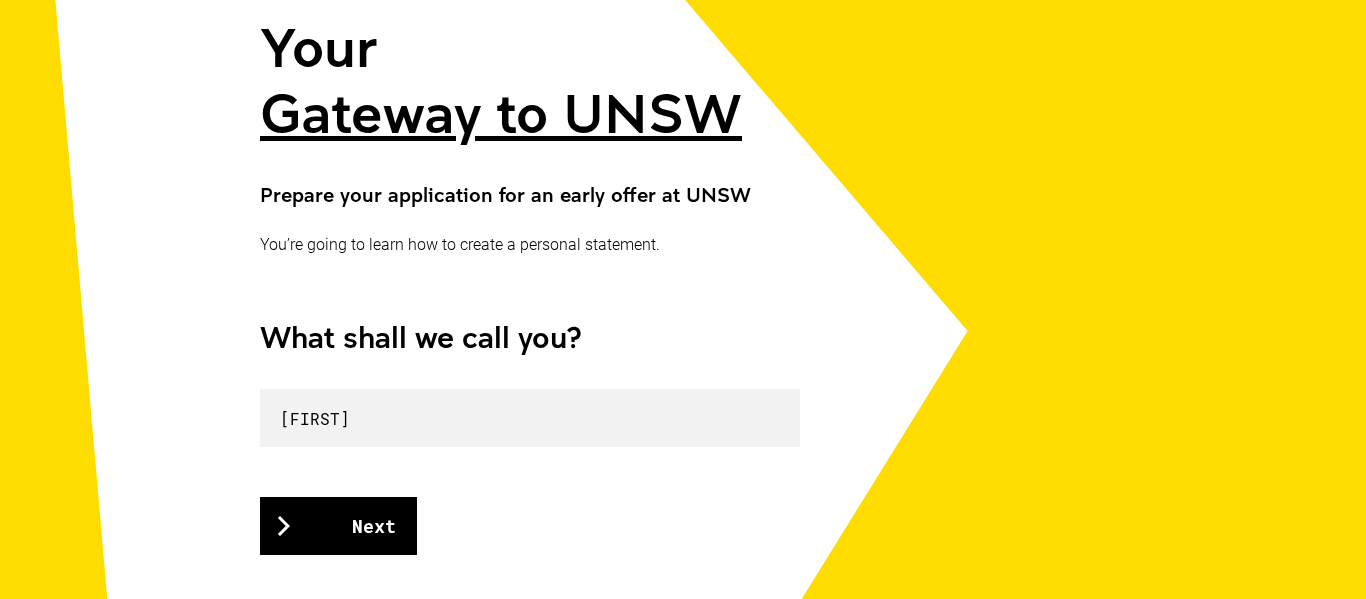 click on "Next" at bounding box center [338, 526] 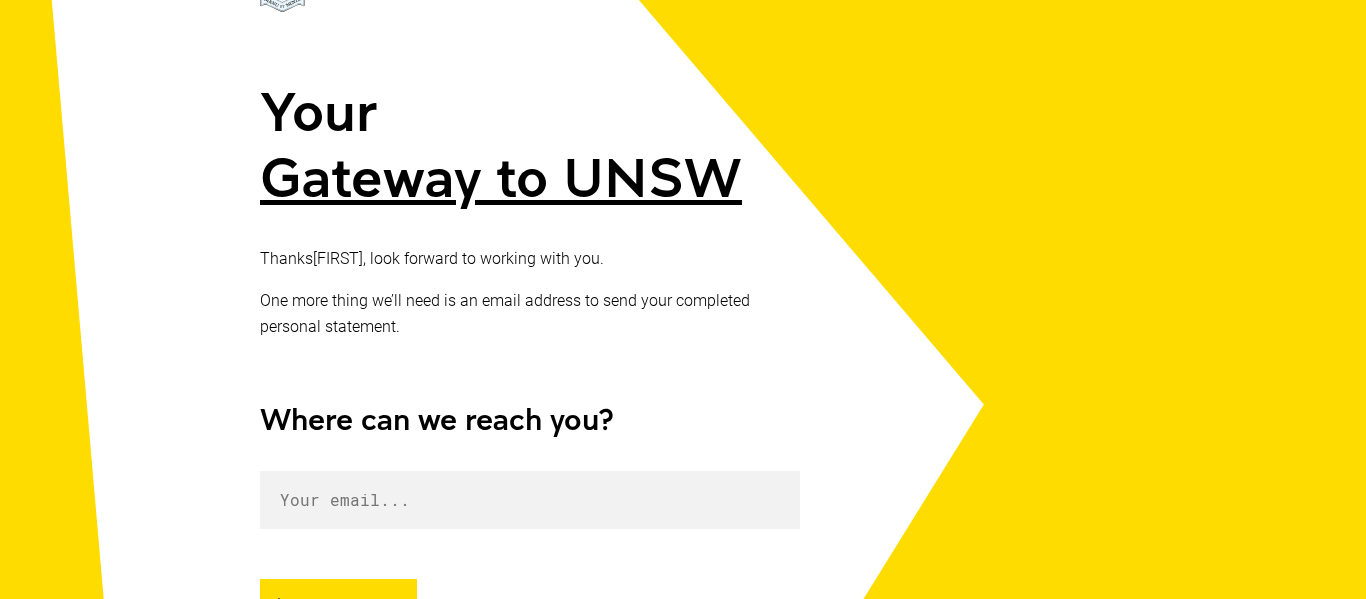 scroll, scrollTop: 250, scrollLeft: 0, axis: vertical 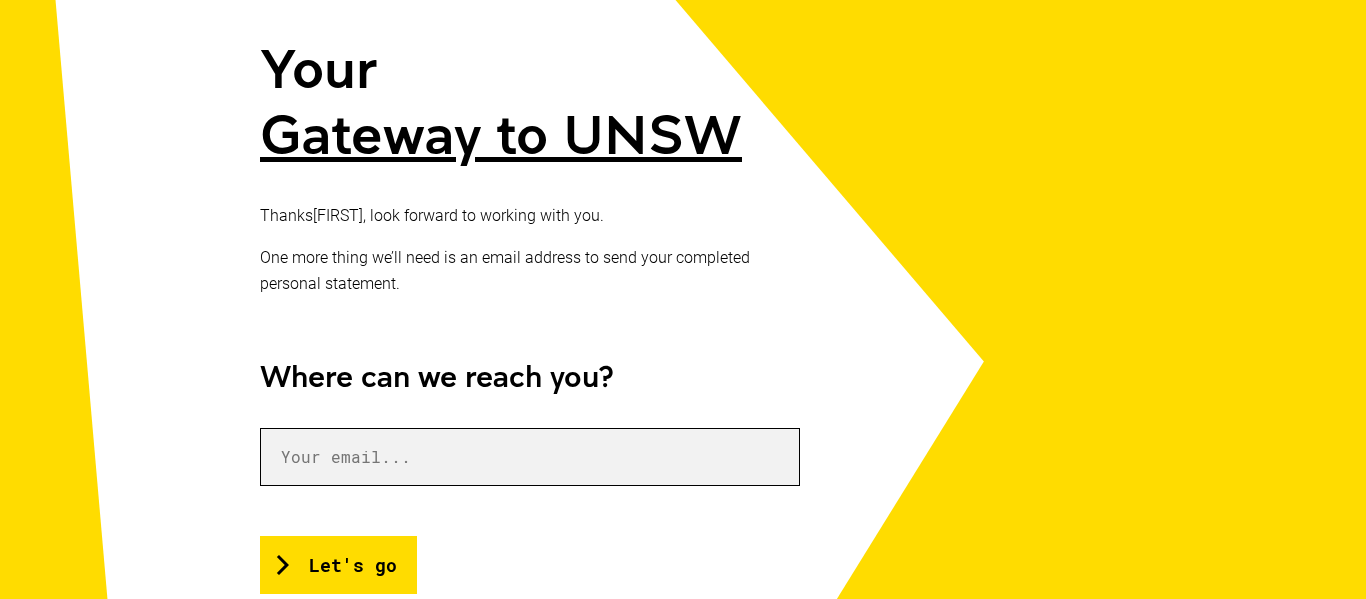 click at bounding box center [530, 457] 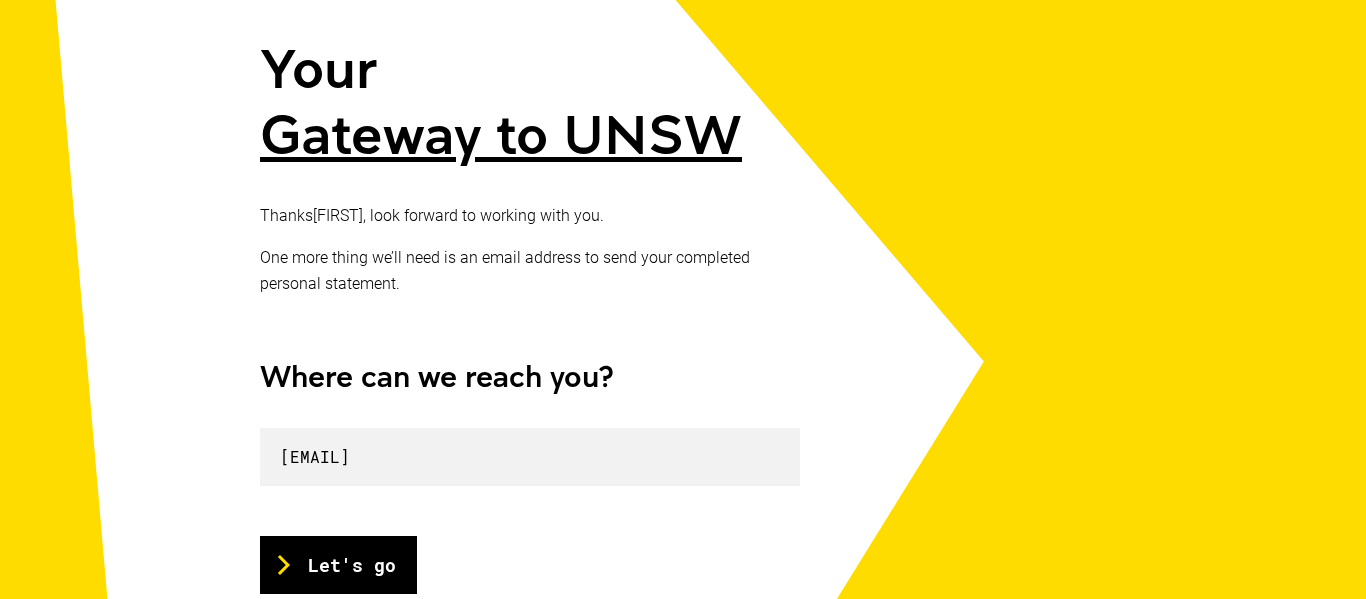 click on "Let's go" at bounding box center [338, 565] 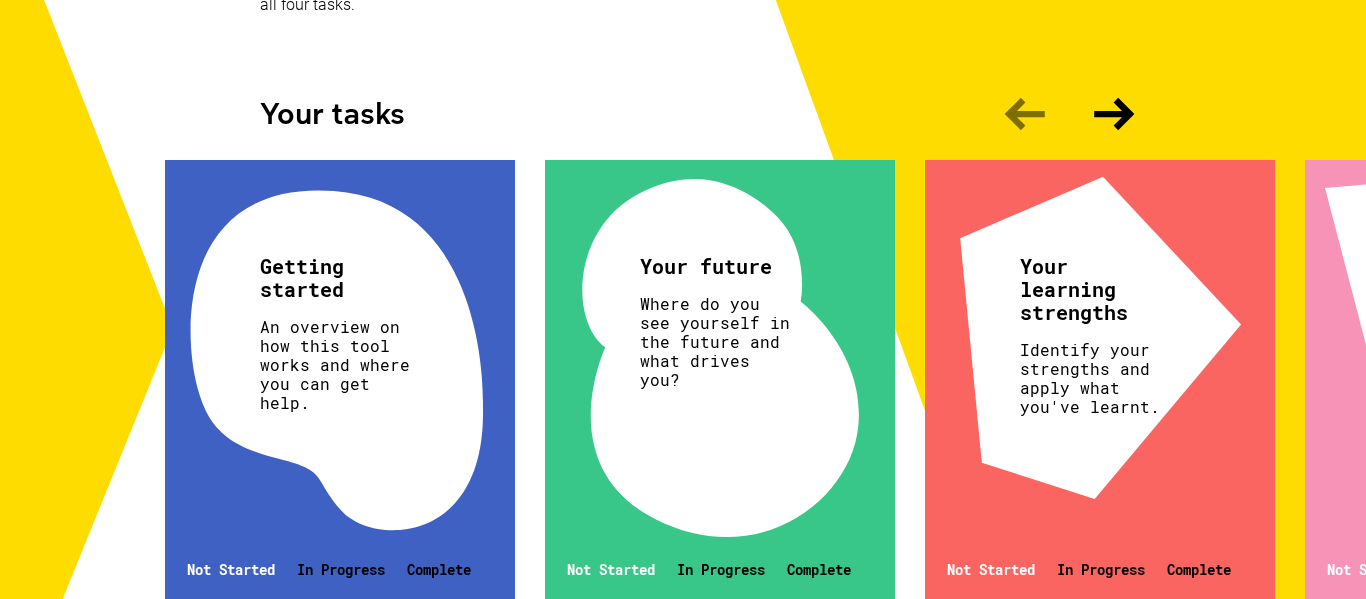 scroll, scrollTop: 629, scrollLeft: 0, axis: vertical 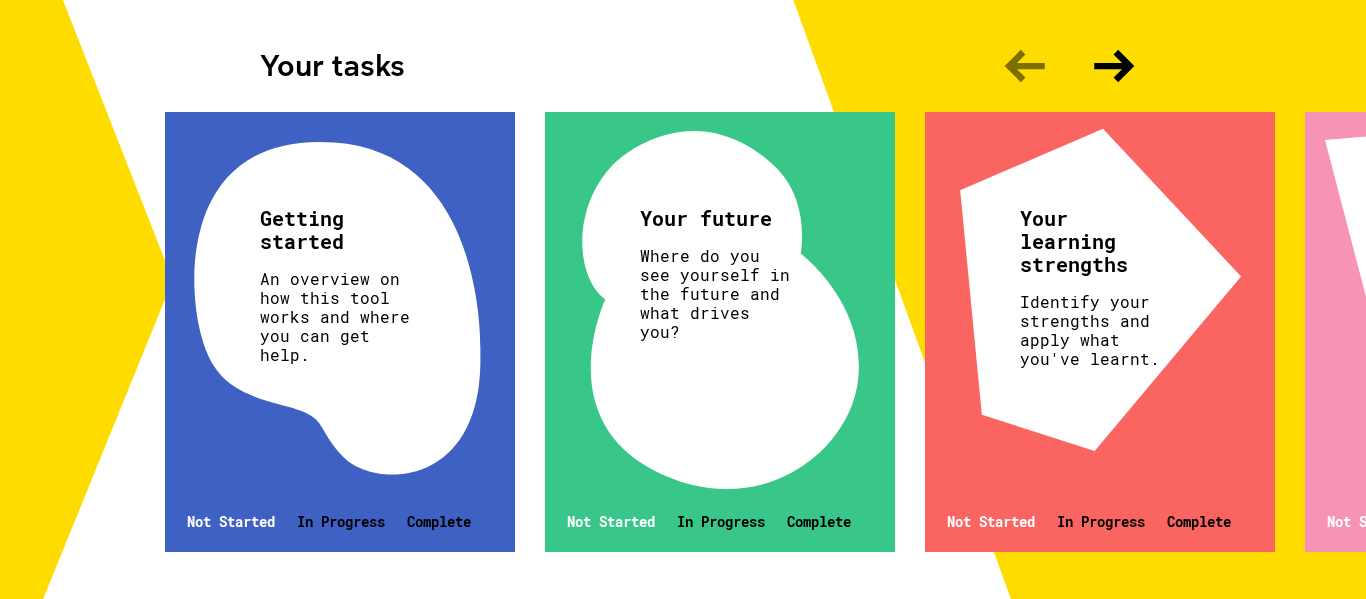 click at bounding box center (1114, 66) 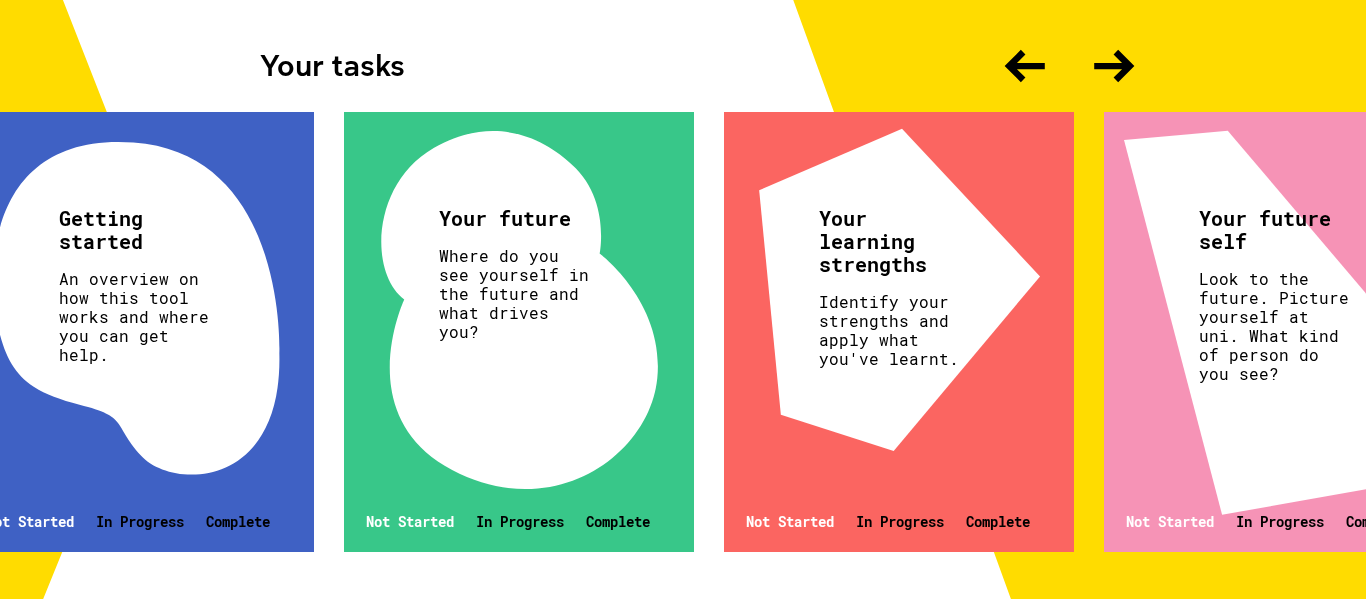 scroll, scrollTop: 0, scrollLeft: 319, axis: horizontal 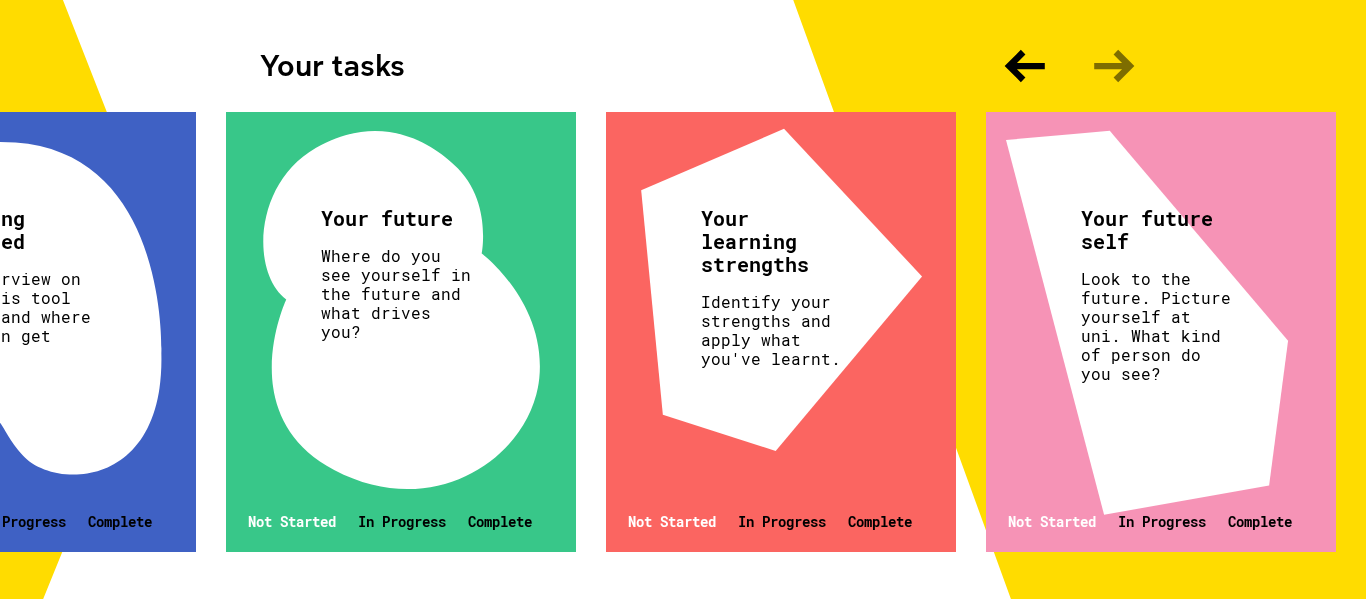 click at bounding box center [1114, 66] 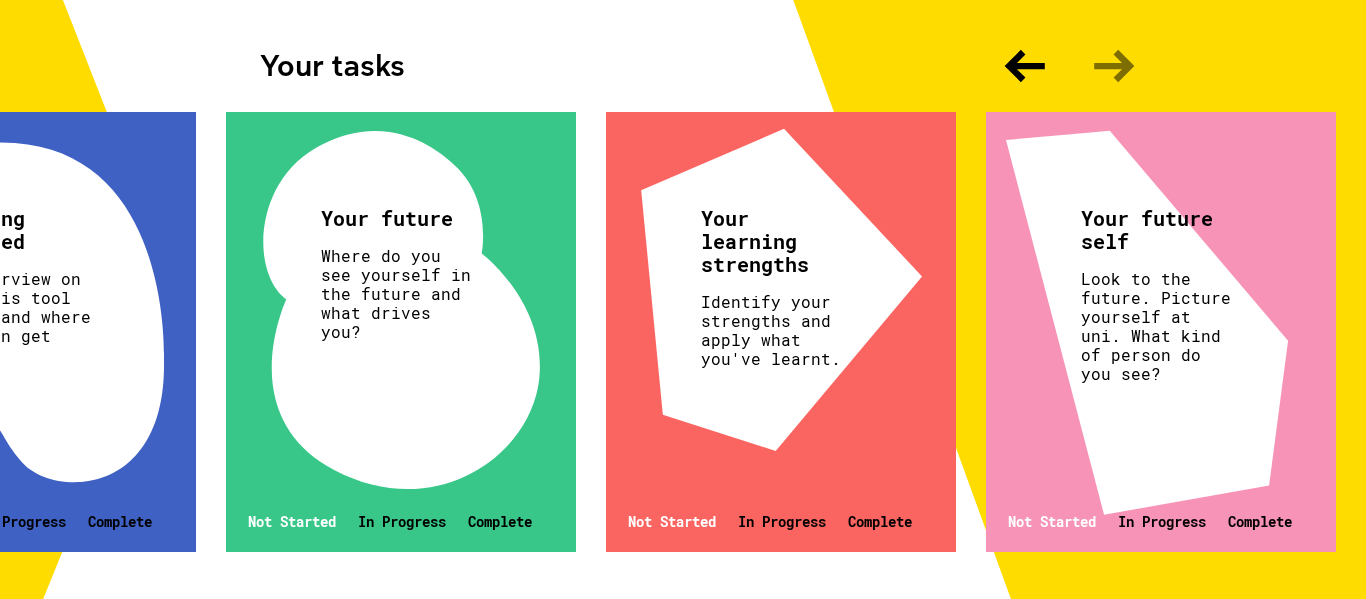 click on "Getting started An overview on how this tool works and where you can get help. Not Started In Progress Complete" at bounding box center (21, 332) 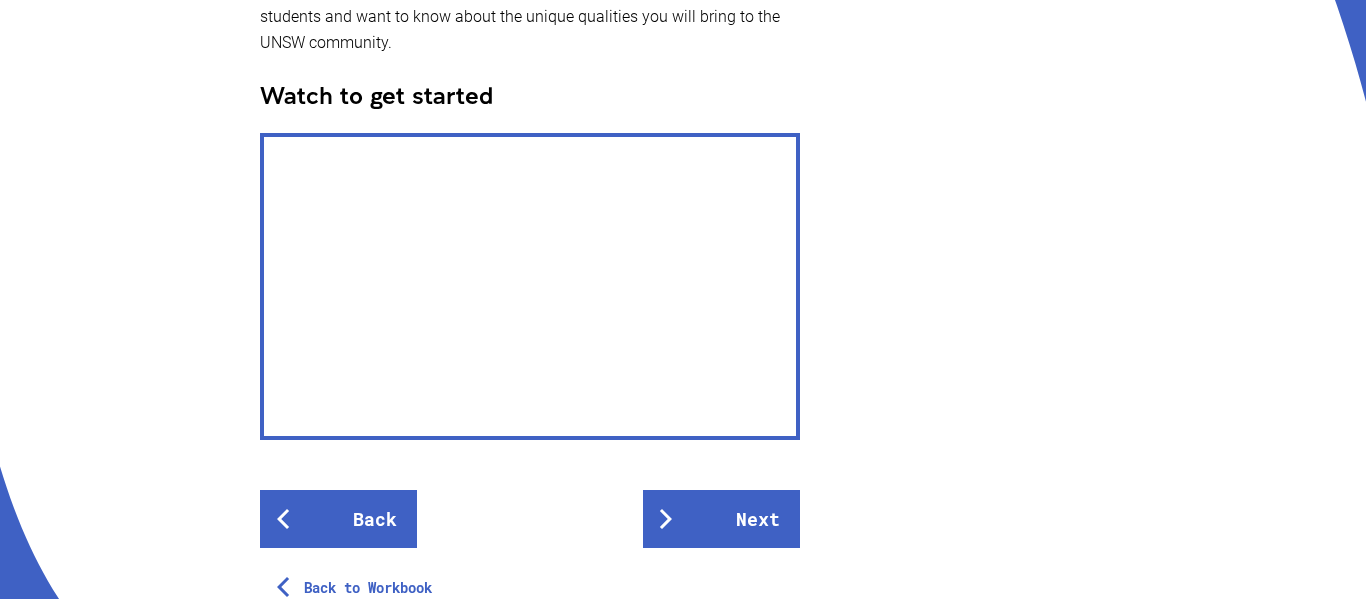 scroll, scrollTop: 633, scrollLeft: 0, axis: vertical 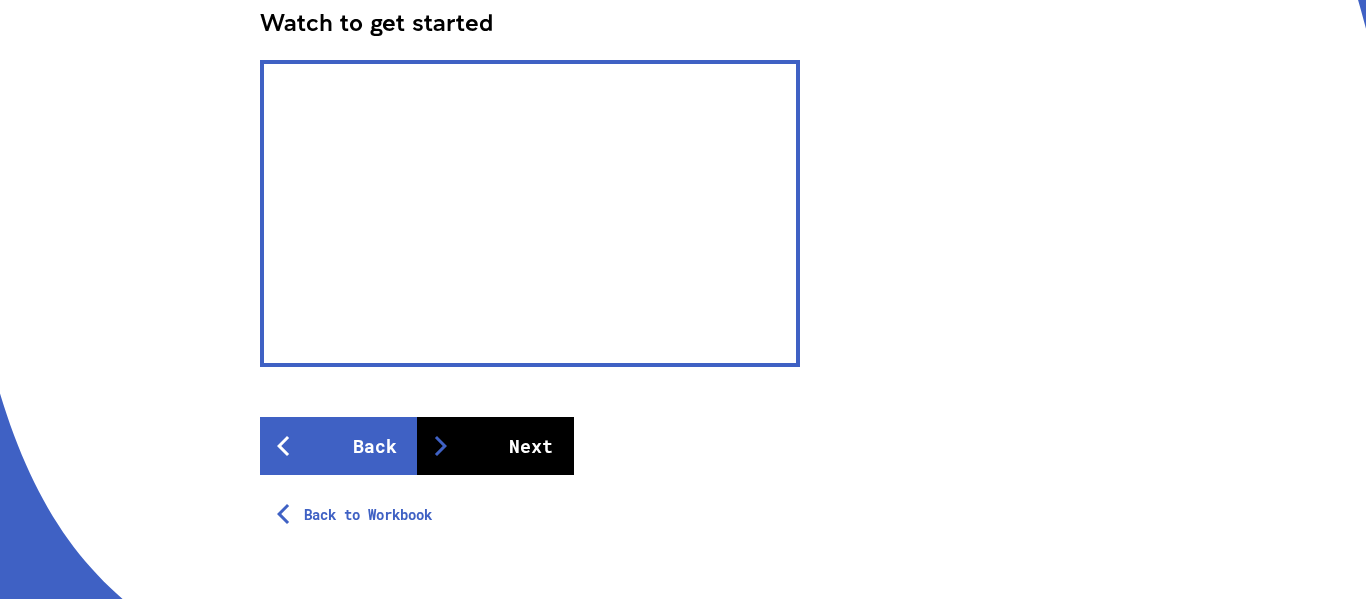 click on "Next" at bounding box center [495, 446] 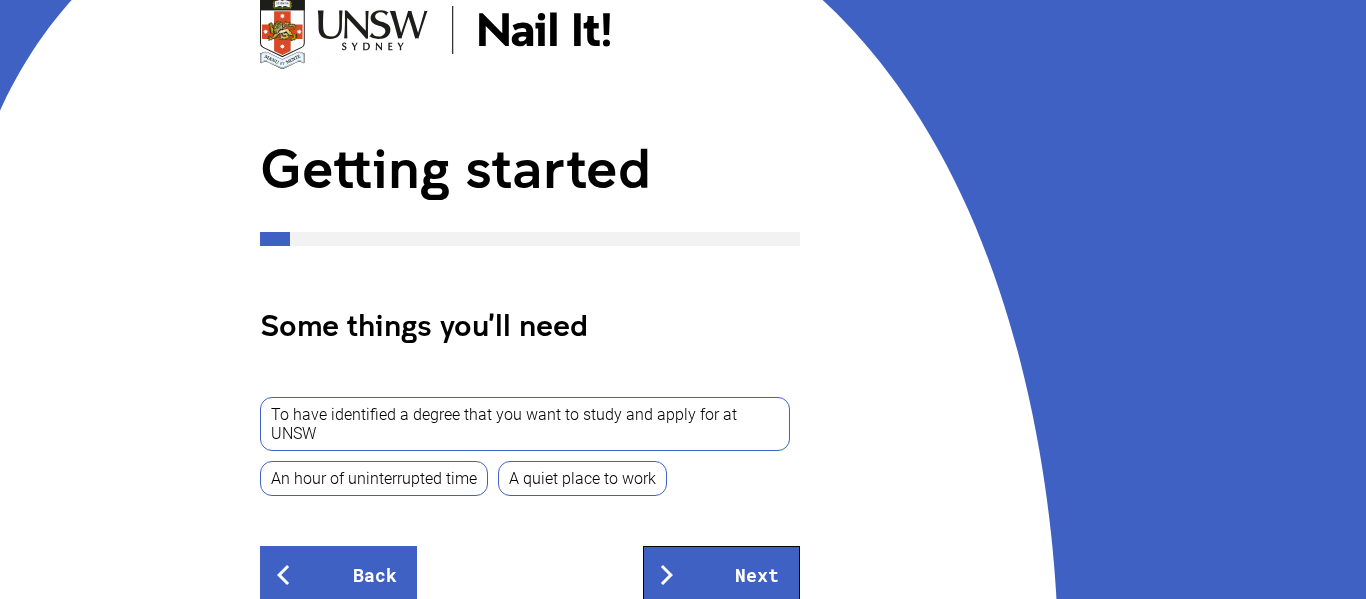 scroll, scrollTop: 177, scrollLeft: 0, axis: vertical 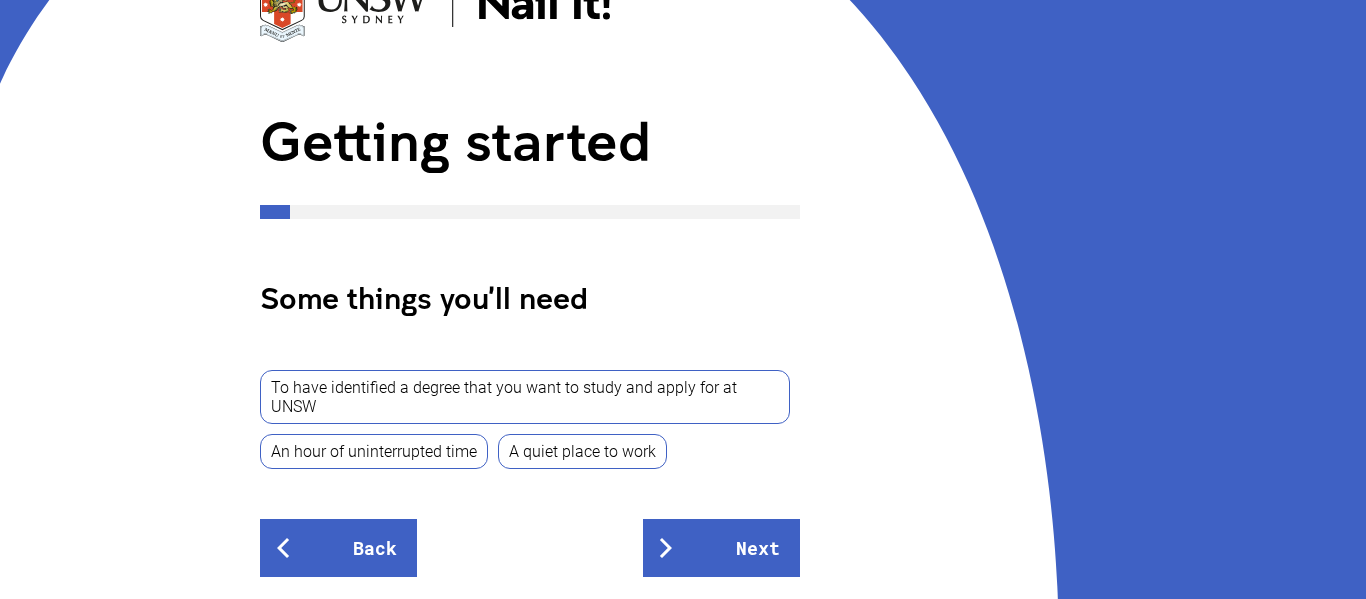 click on "To have identified a degree that you want to study and apply for at UNSW" at bounding box center (525, 397) 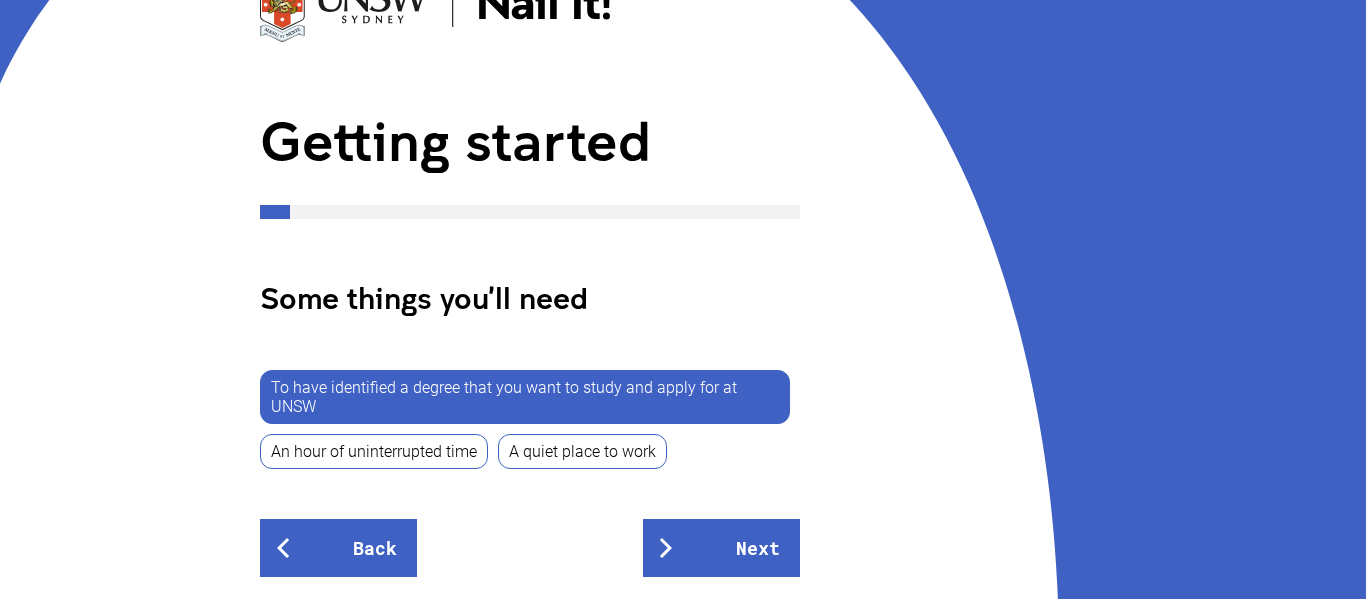 click on "To have identified a degree that you want to study and apply for at UNSW" at bounding box center [525, 397] 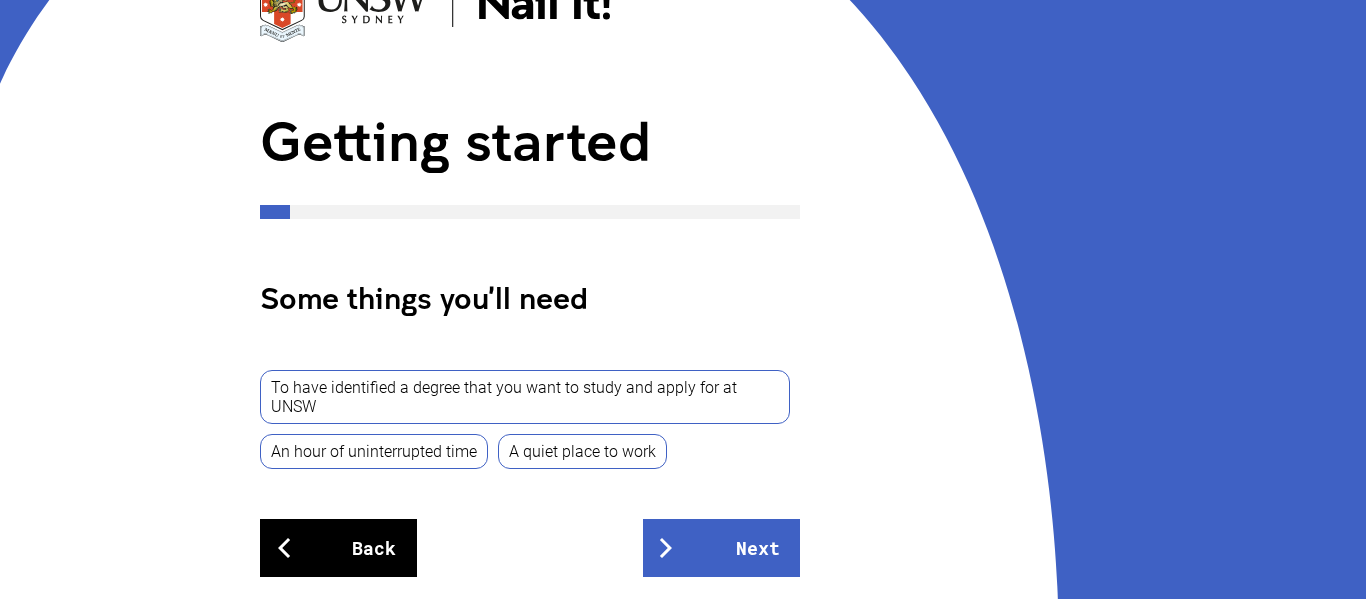 click on "Back" at bounding box center [338, 548] 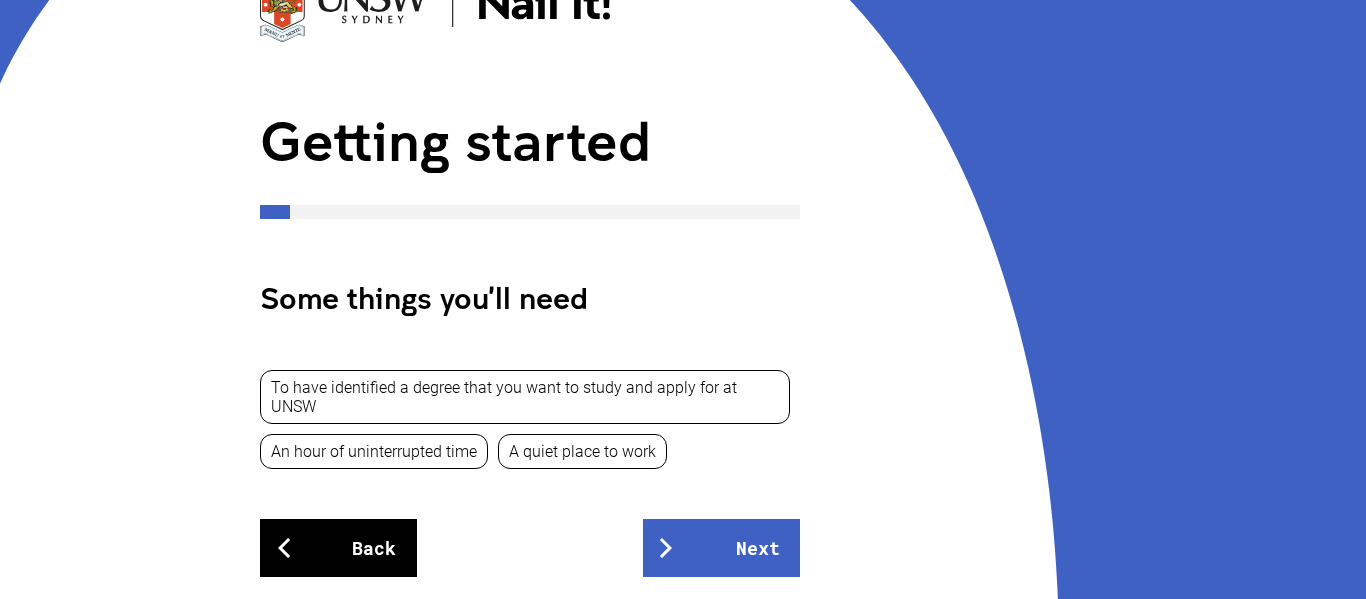 scroll, scrollTop: 0, scrollLeft: 0, axis: both 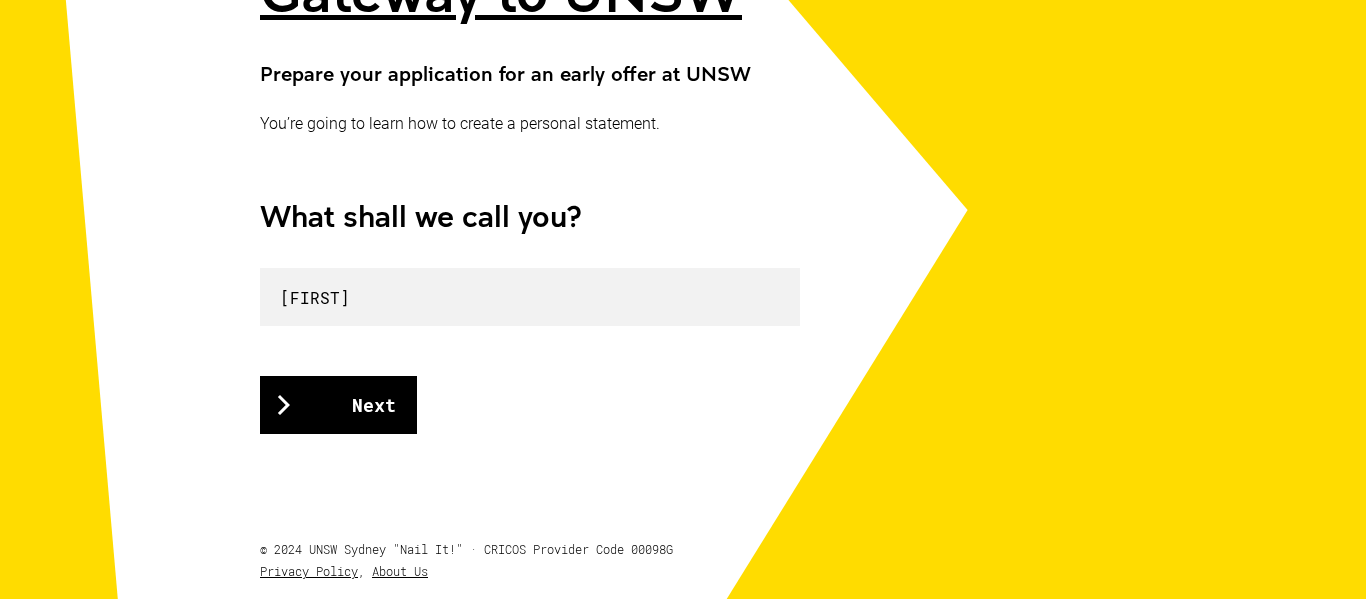 click on "Next" at bounding box center (338, 405) 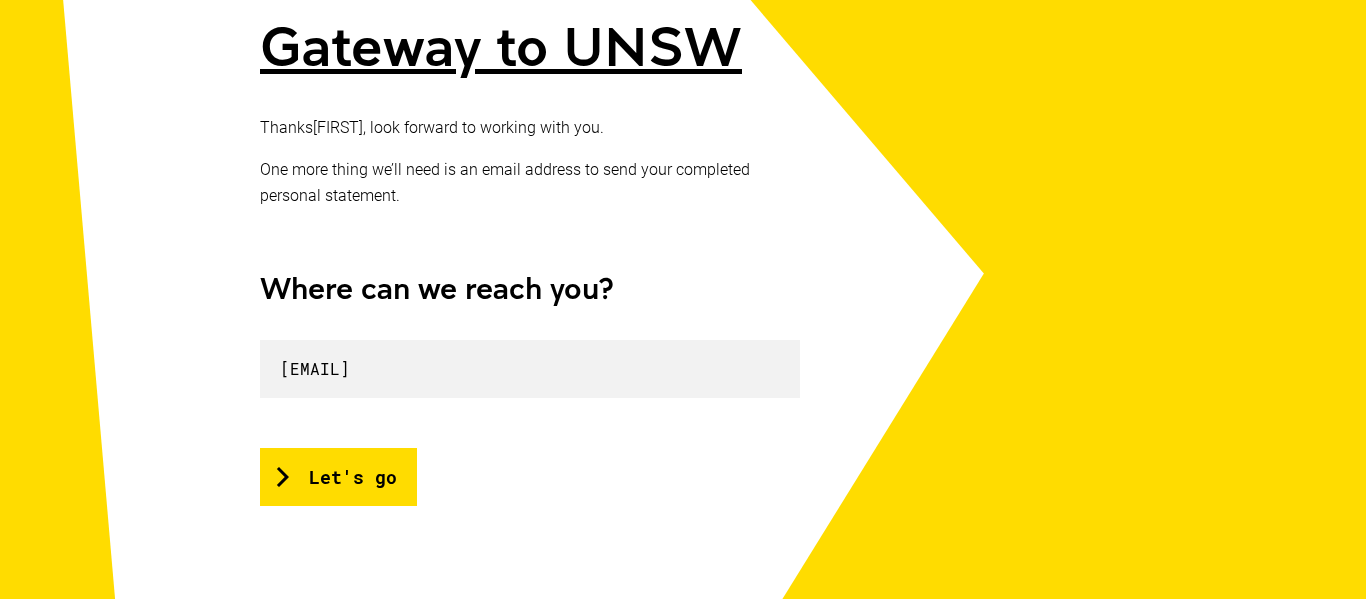 scroll, scrollTop: 394, scrollLeft: 0, axis: vertical 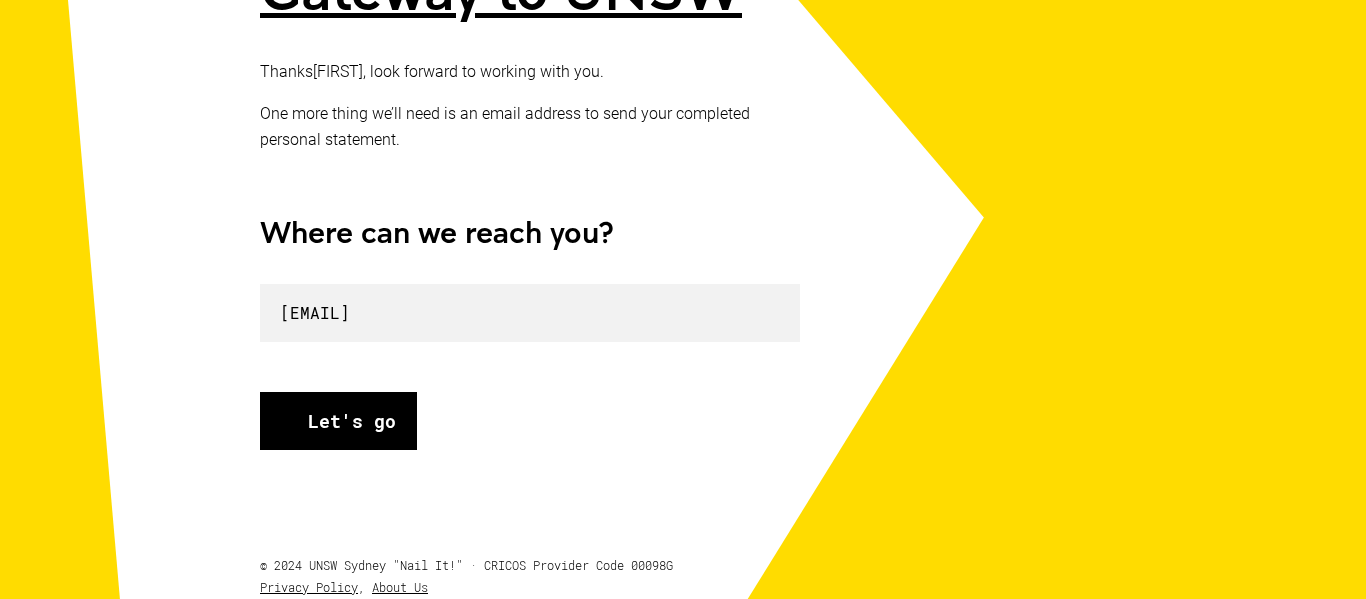 click on "Let's go" at bounding box center (338, 421) 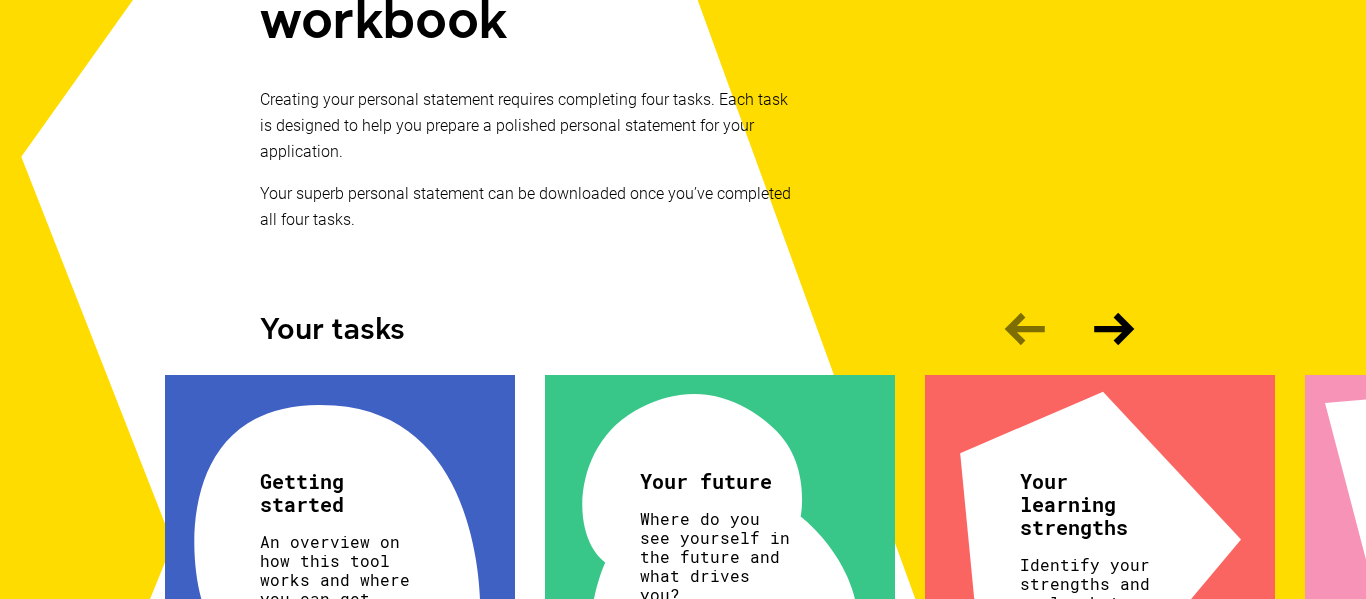 scroll, scrollTop: 484, scrollLeft: 0, axis: vertical 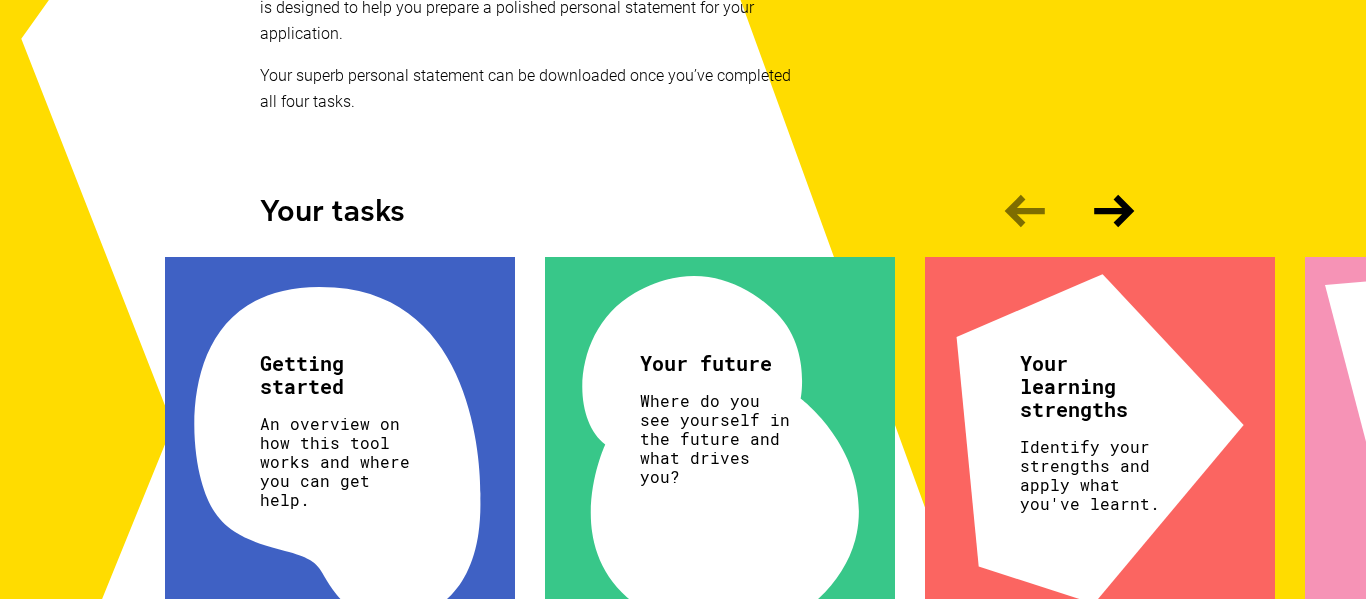 click on "Your learning strengths" at bounding box center [337, 375] 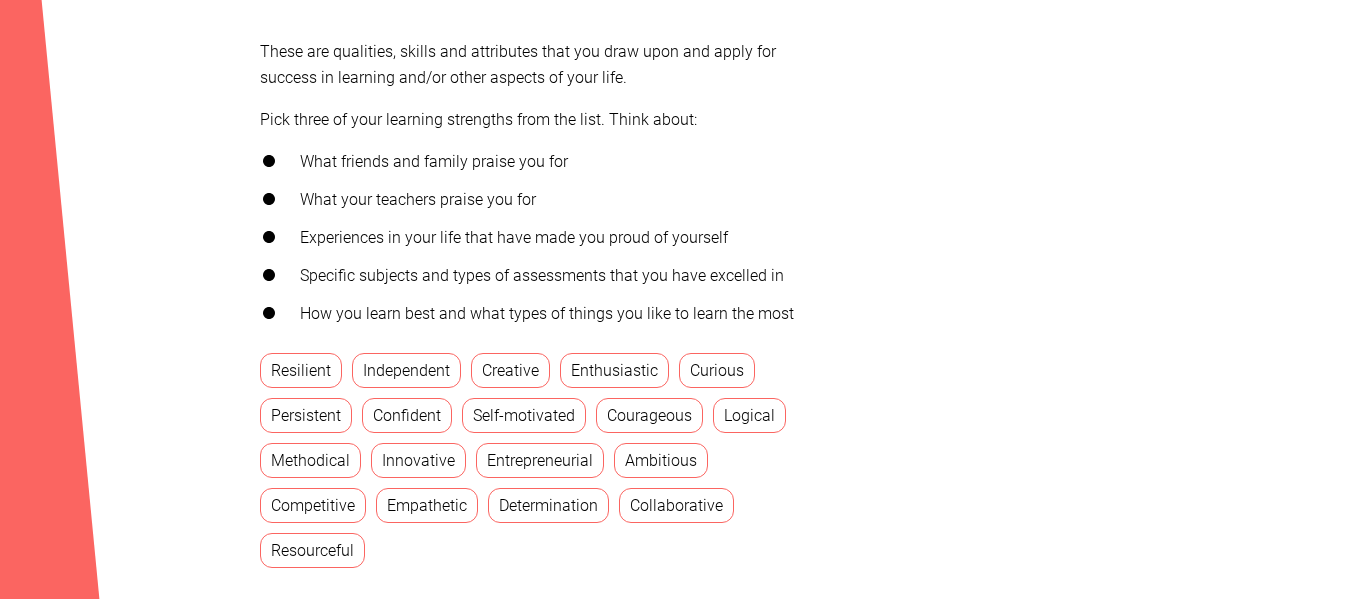 scroll, scrollTop: 688, scrollLeft: 0, axis: vertical 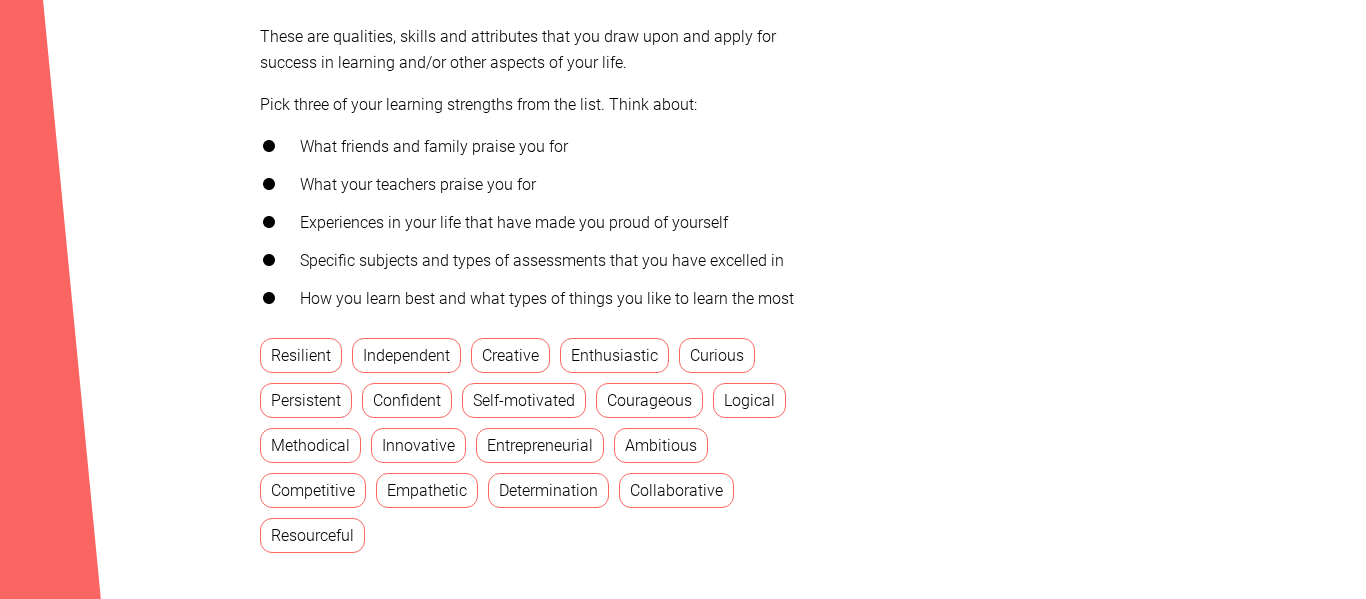 click on "Independent" at bounding box center [406, 355] 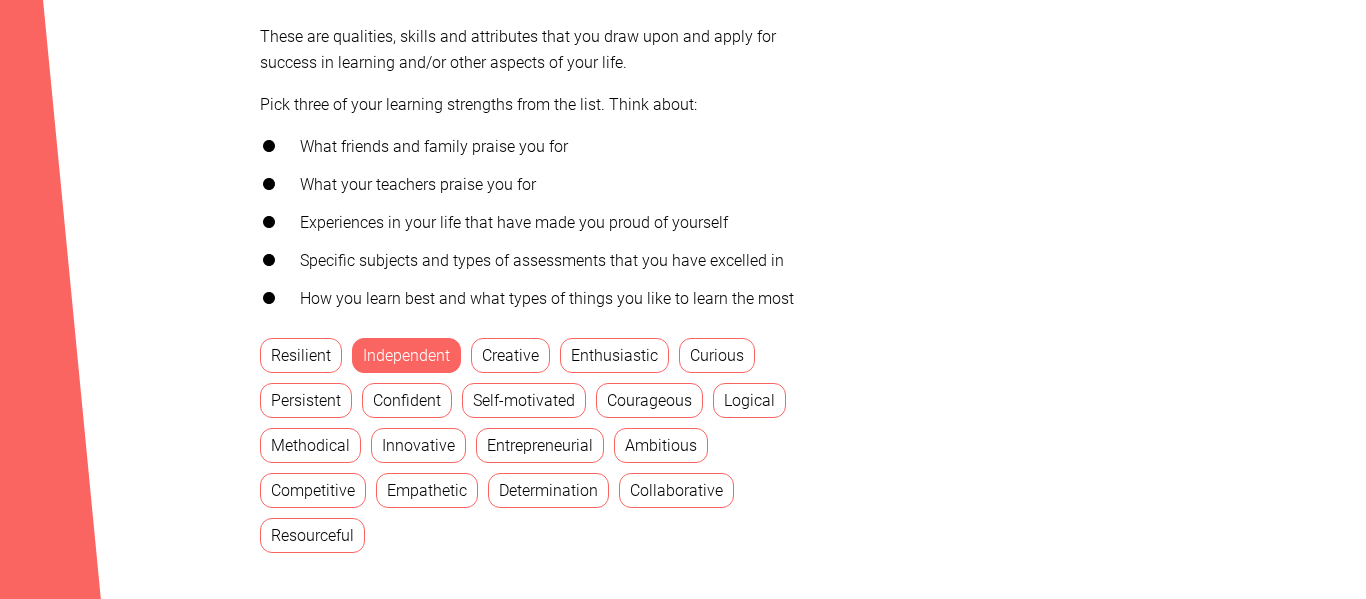 click on "Creative" at bounding box center [510, 355] 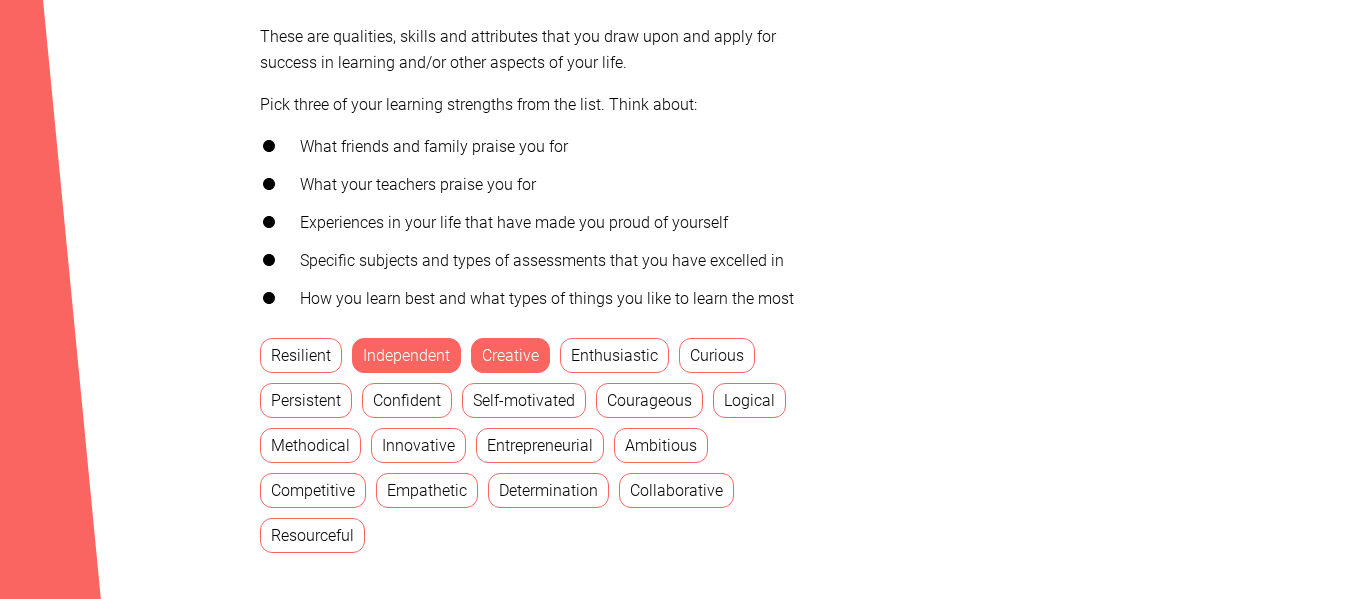 click on "Entrepreneurial" at bounding box center (540, 445) 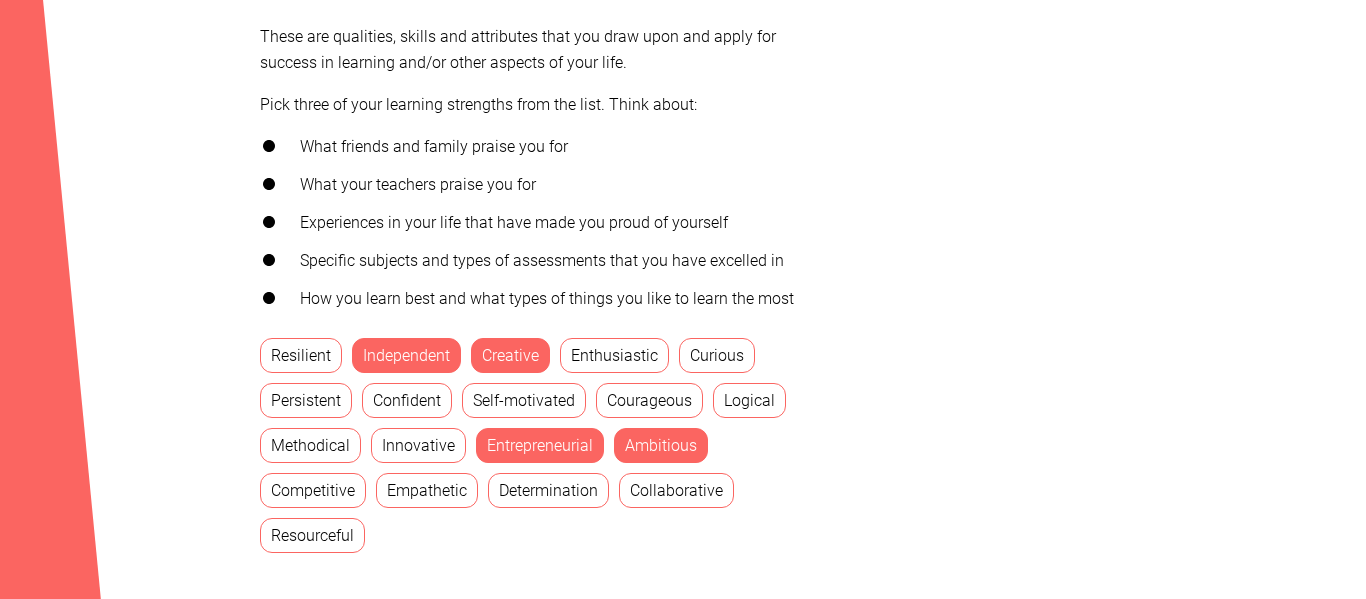 click on "Courageous" at bounding box center (649, 400) 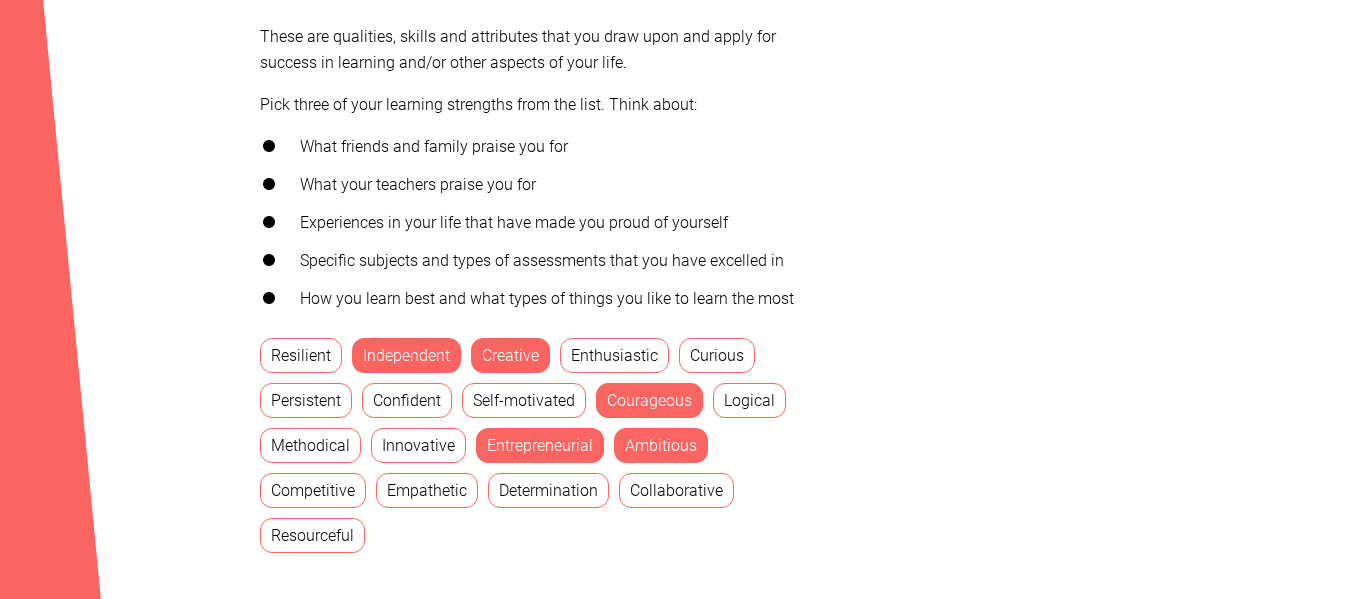 click on "Courageous" at bounding box center [649, 400] 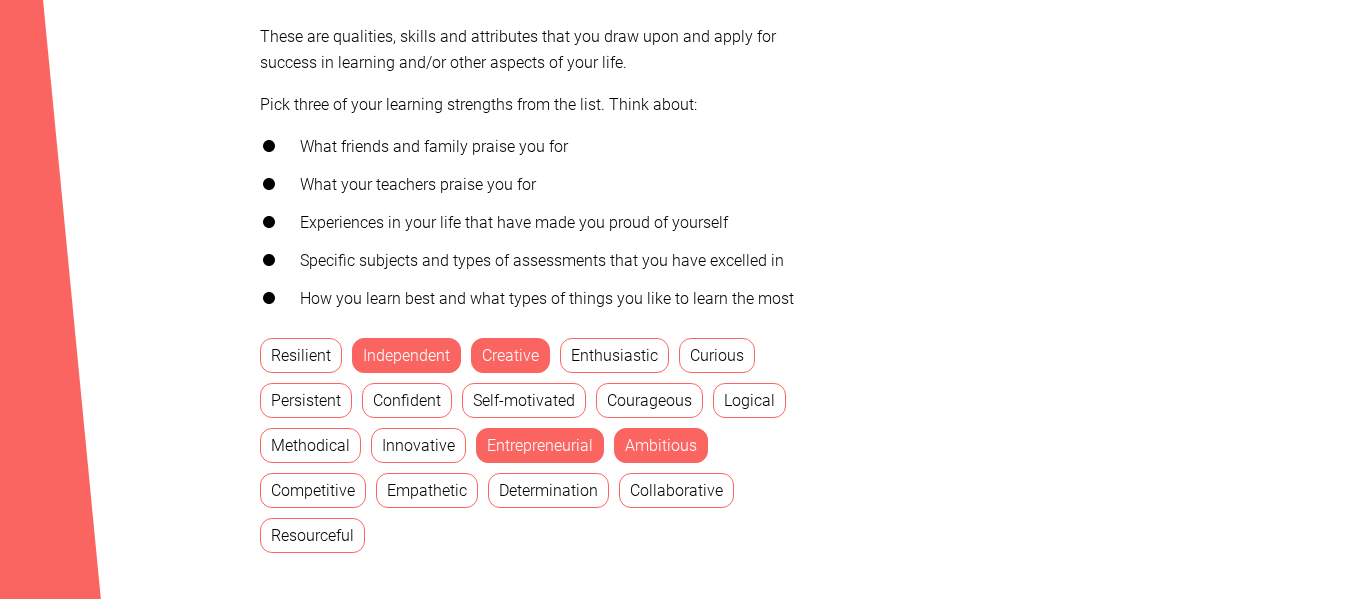 click on "Ambitious" at bounding box center (661, 445) 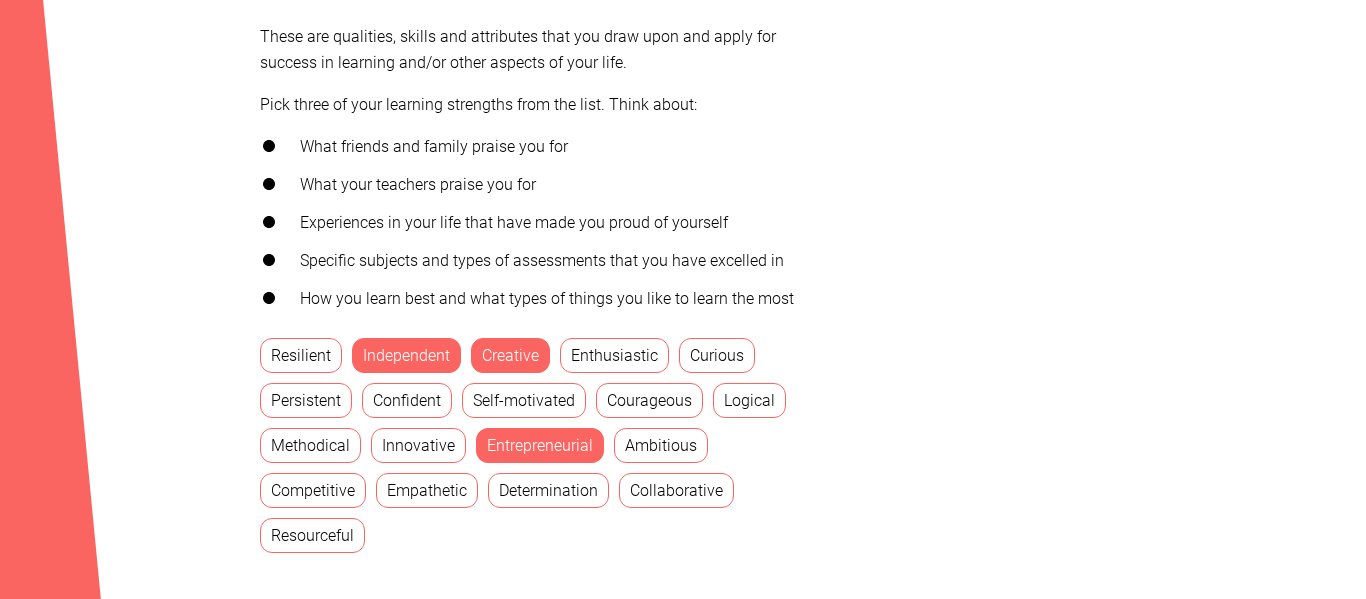 click on "Entrepreneurial" at bounding box center [540, 445] 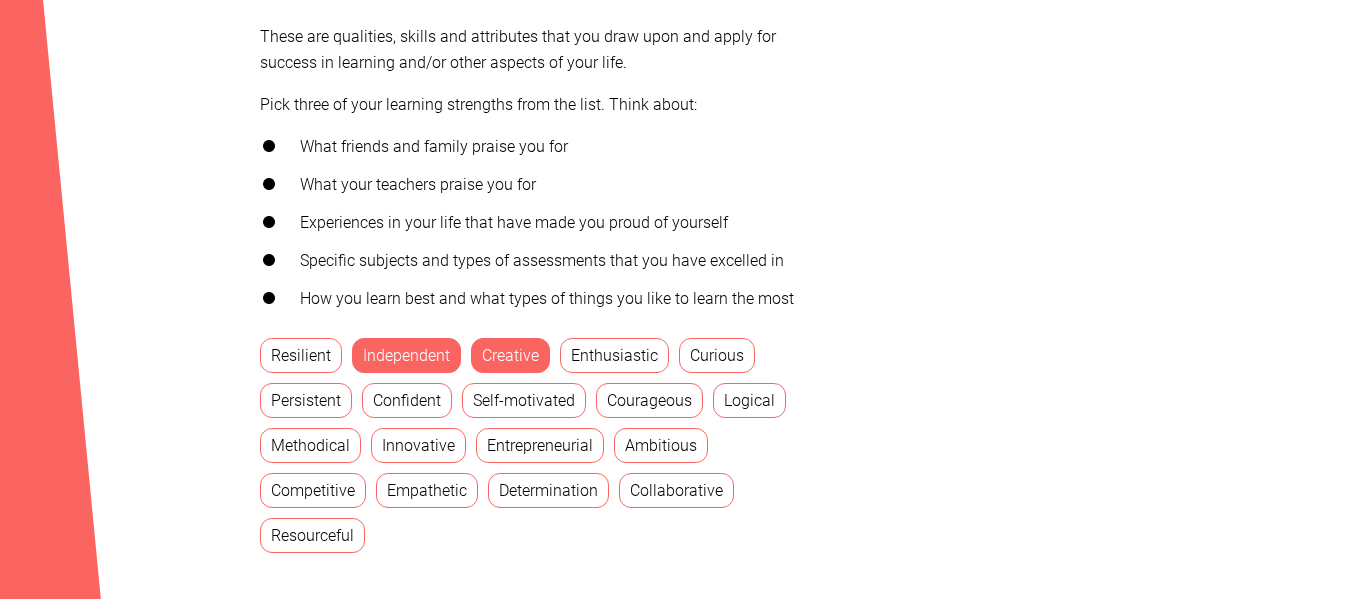 click on "Creative" at bounding box center [510, 355] 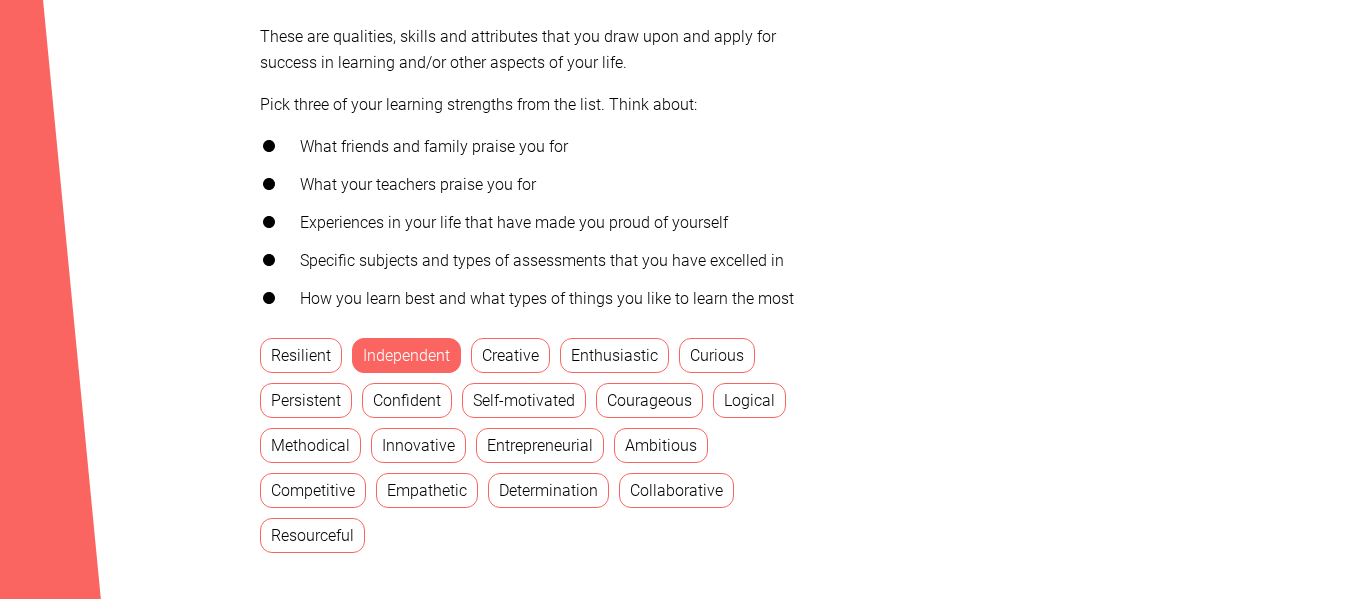 click on "Independent" at bounding box center (406, 355) 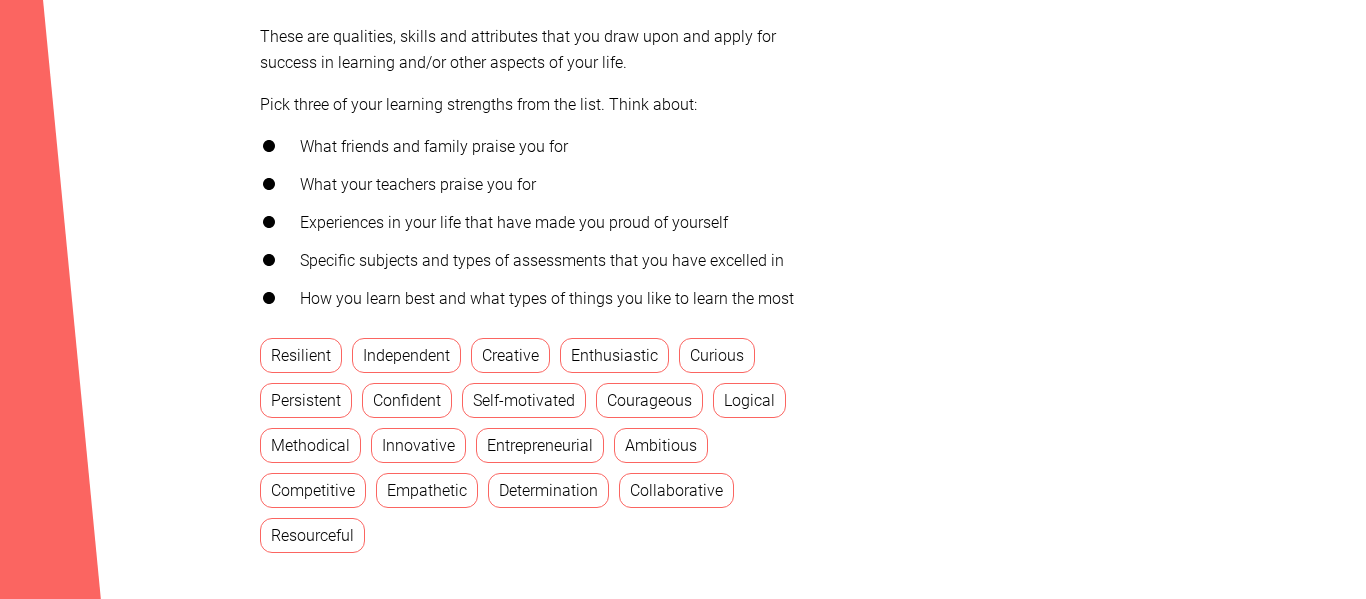 click on "Creative" at bounding box center [510, 355] 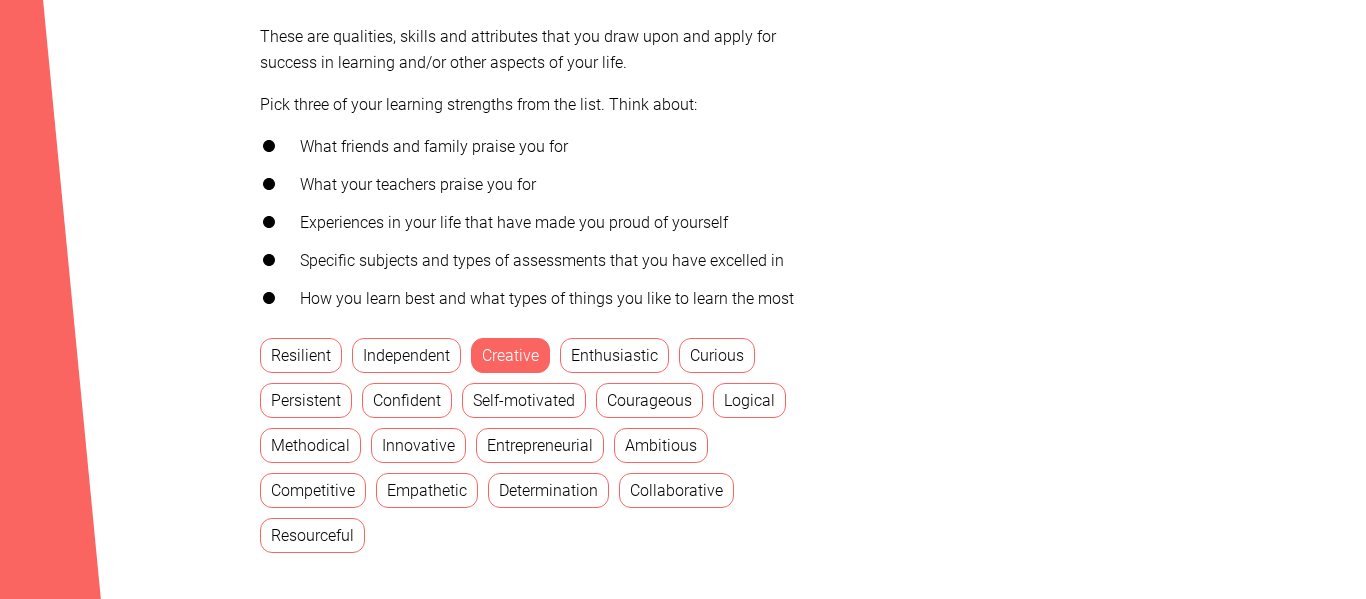 click on "Independent" at bounding box center [406, 355] 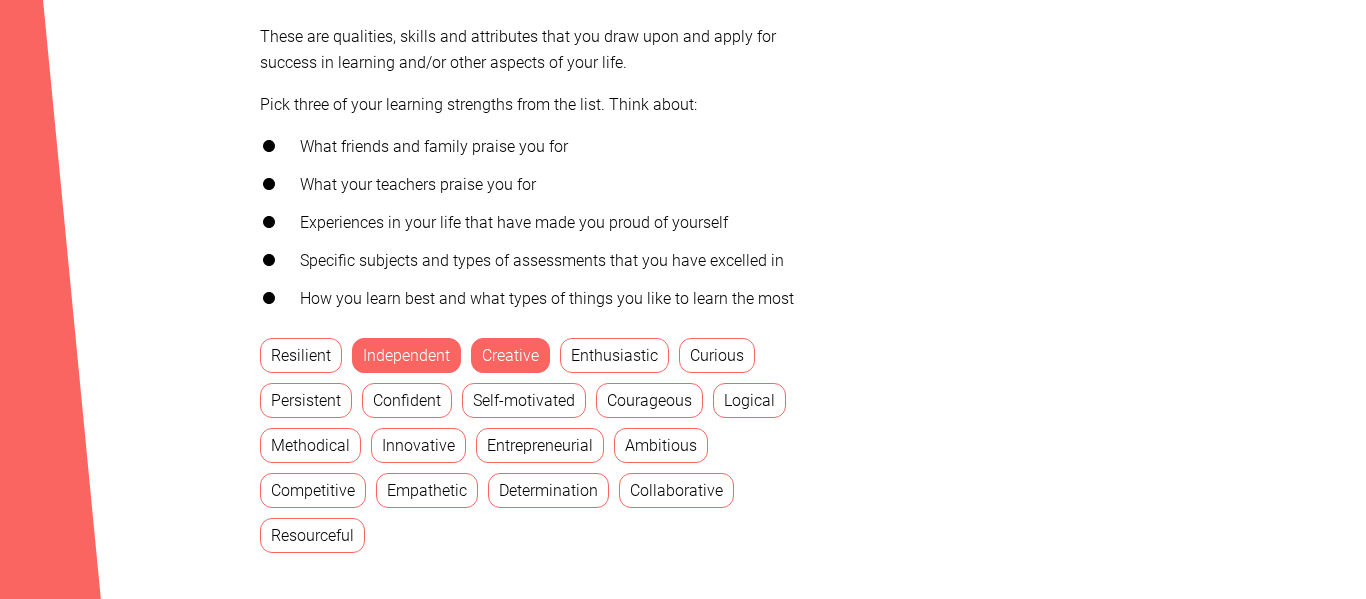 click on "Logical" at bounding box center (749, 400) 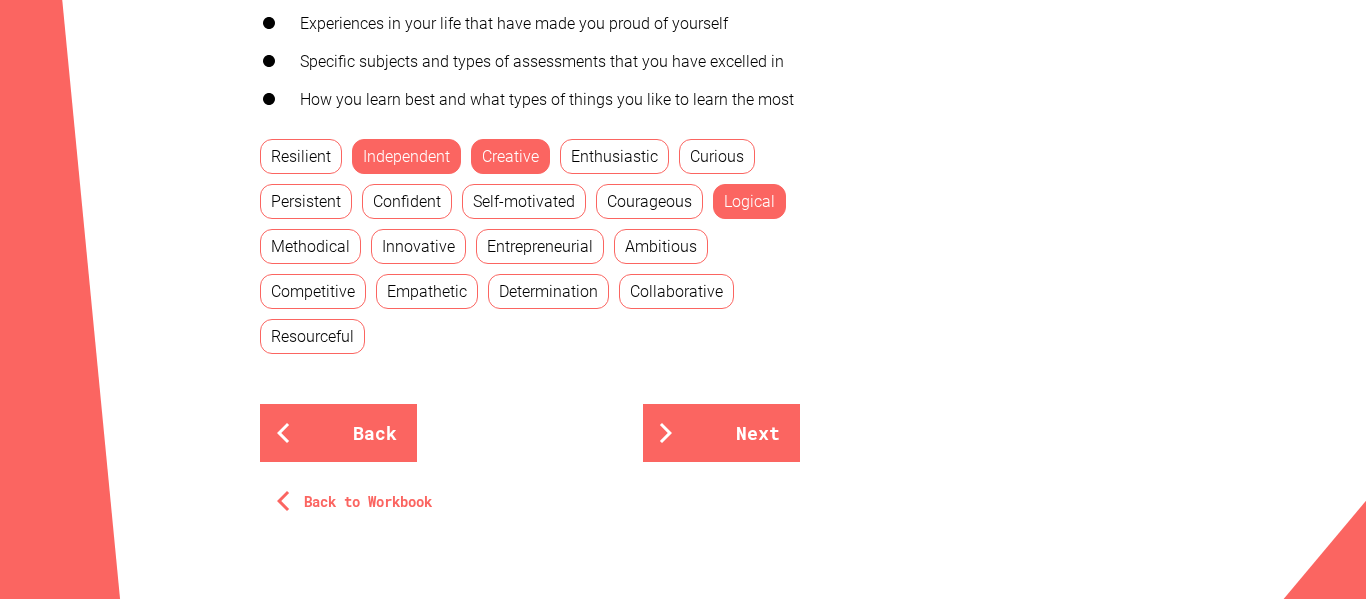 scroll, scrollTop: 912, scrollLeft: 0, axis: vertical 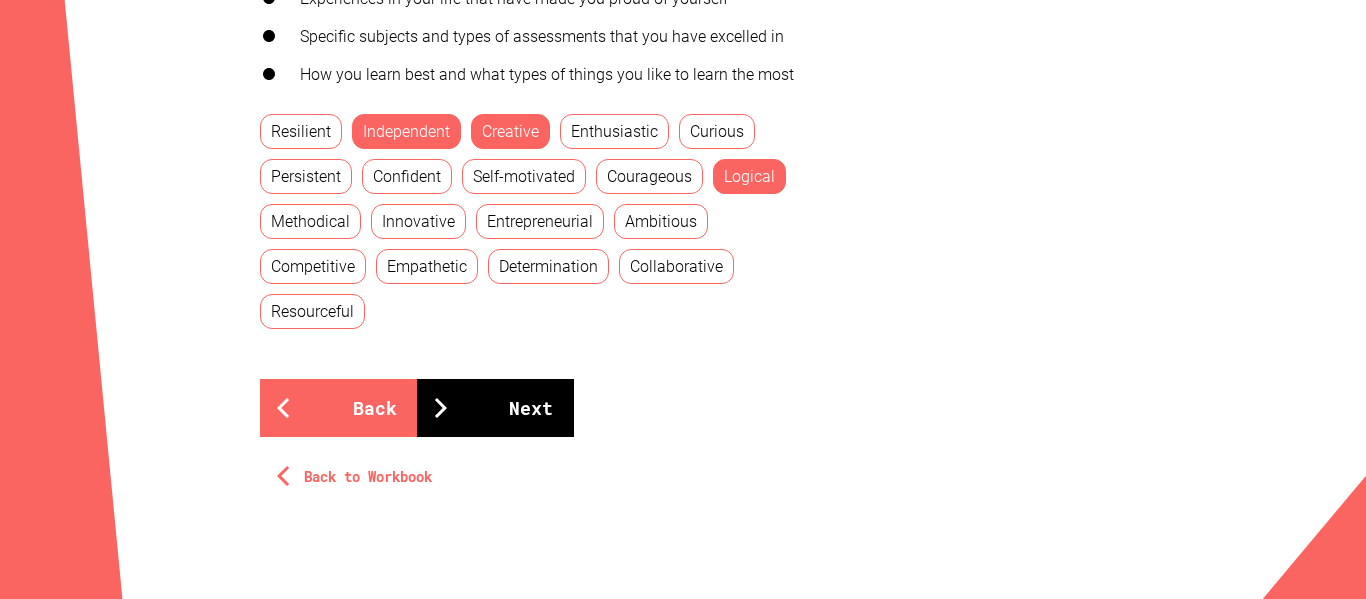 click on "Next" at bounding box center (495, 408) 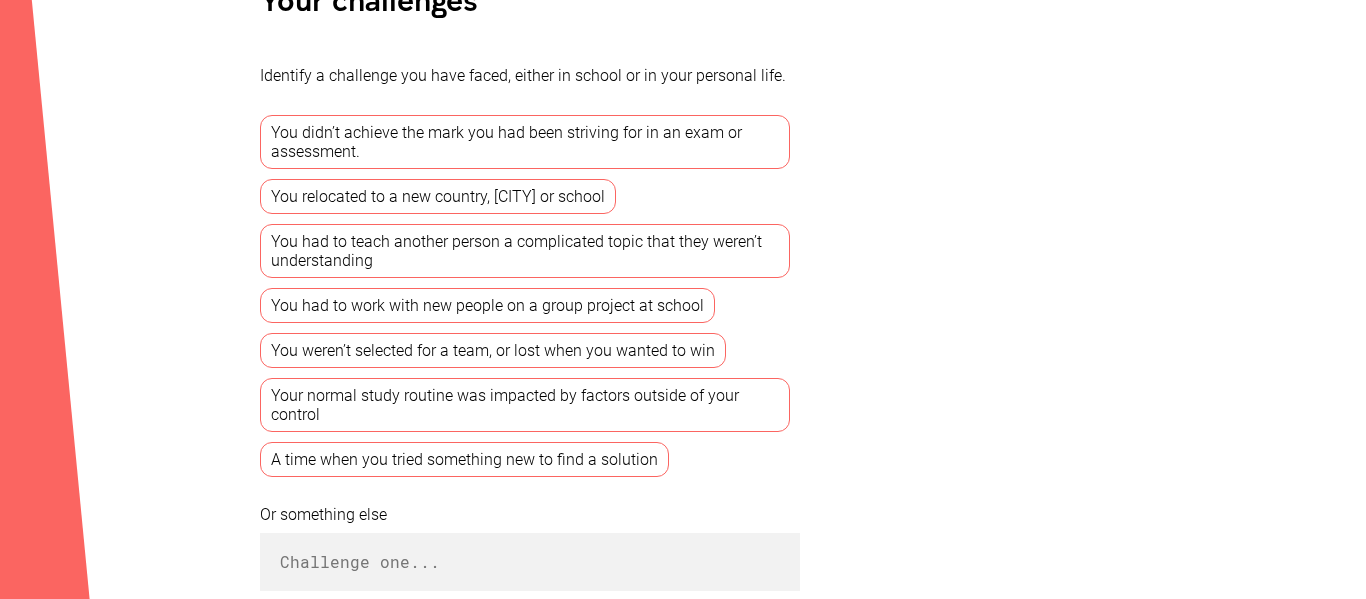 scroll, scrollTop: 545, scrollLeft: 0, axis: vertical 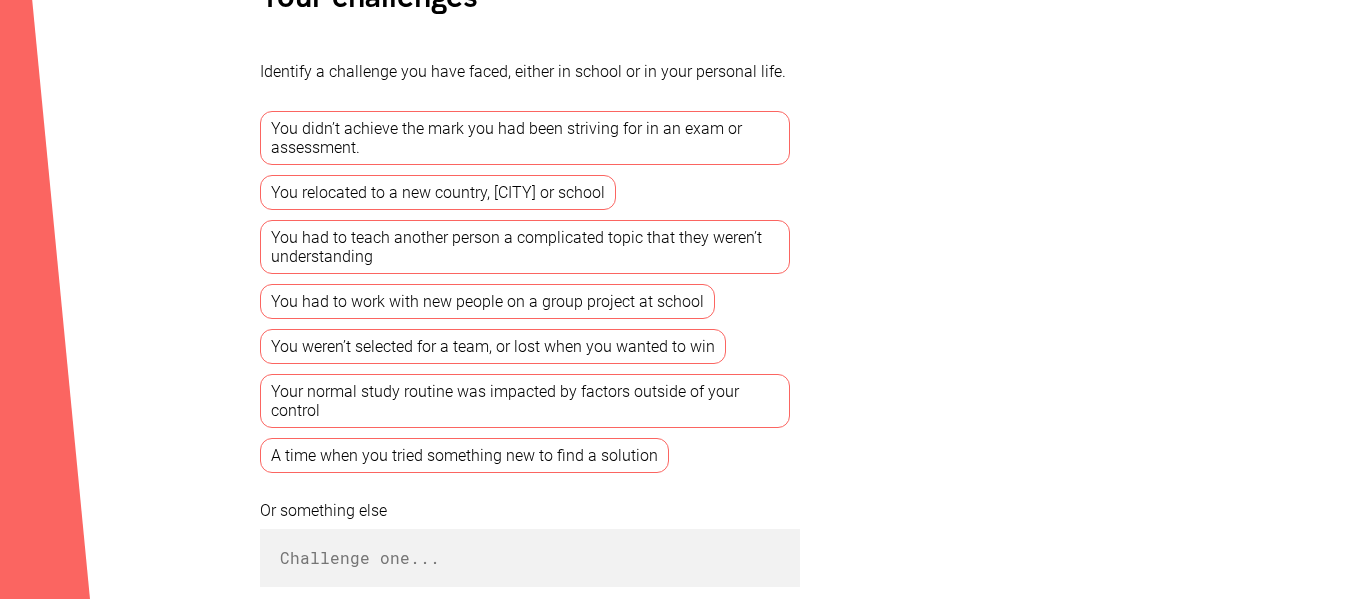 click on "You didn’t achieve the mark you had been striving for in an exam or assessment." at bounding box center [525, 138] 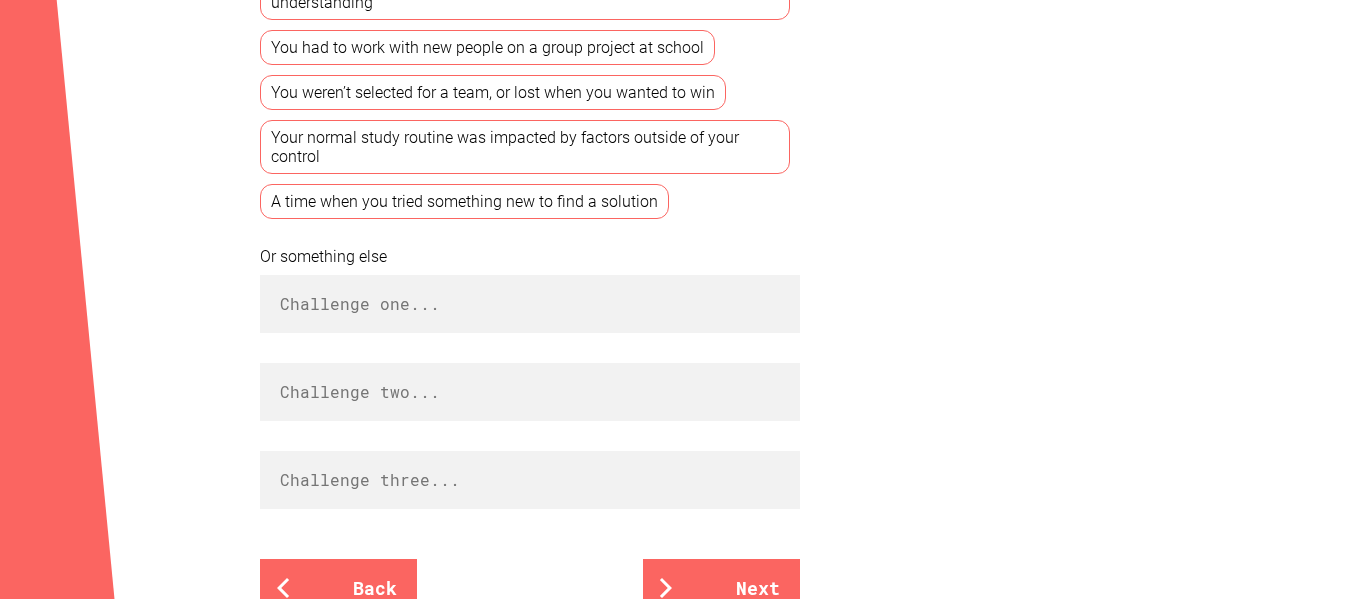 scroll, scrollTop: 800, scrollLeft: 0, axis: vertical 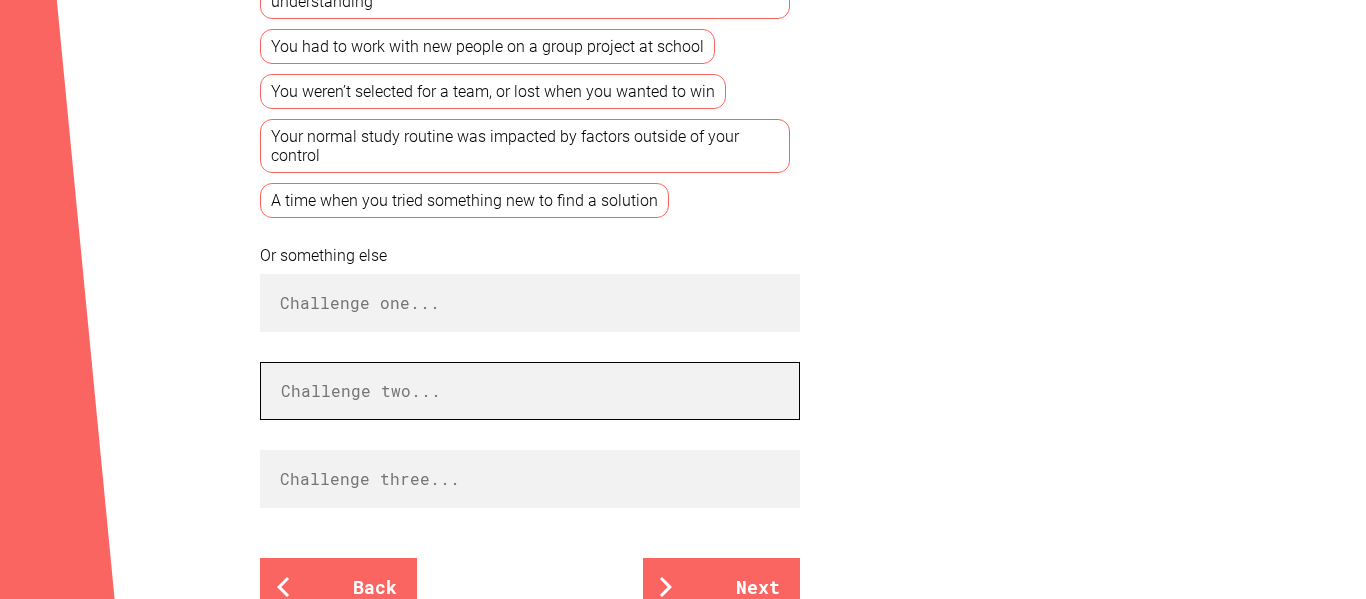 click at bounding box center (530, 391) 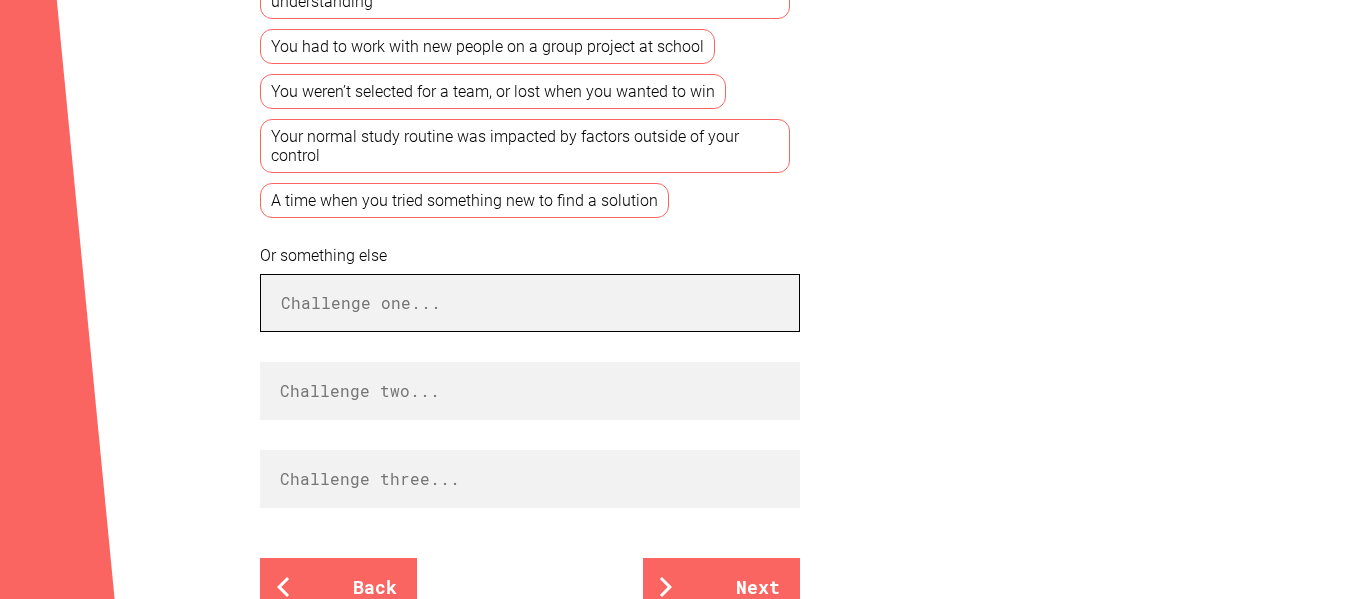click at bounding box center [530, 303] 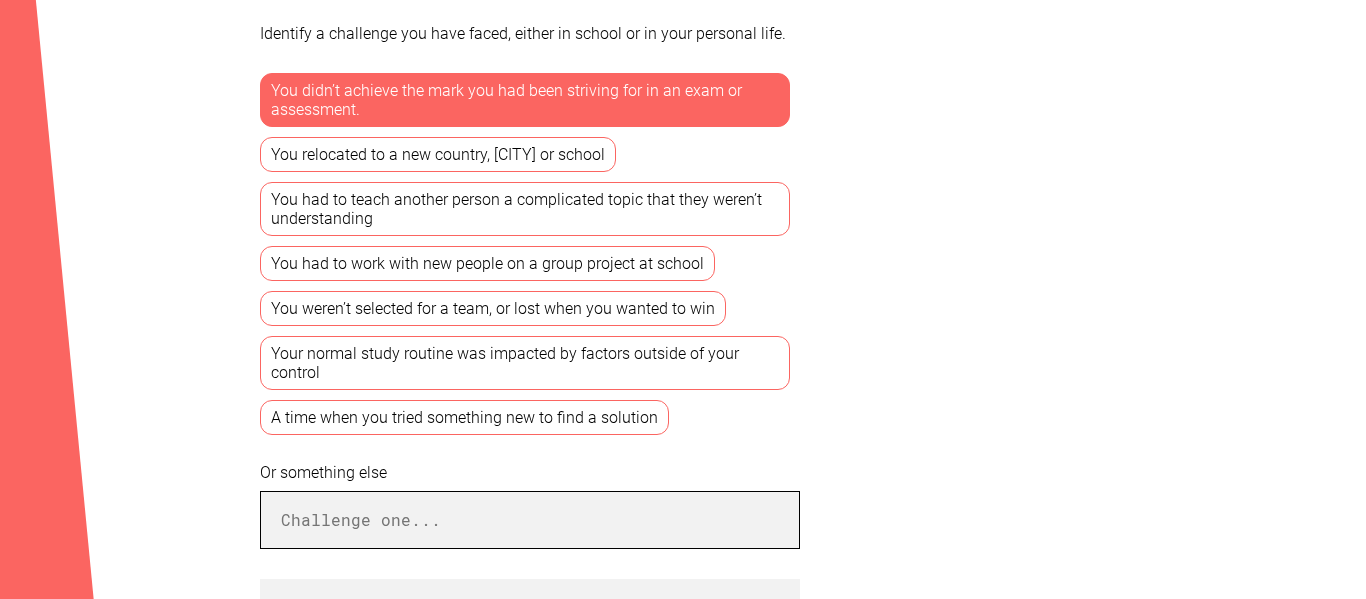 scroll, scrollTop: 581, scrollLeft: 0, axis: vertical 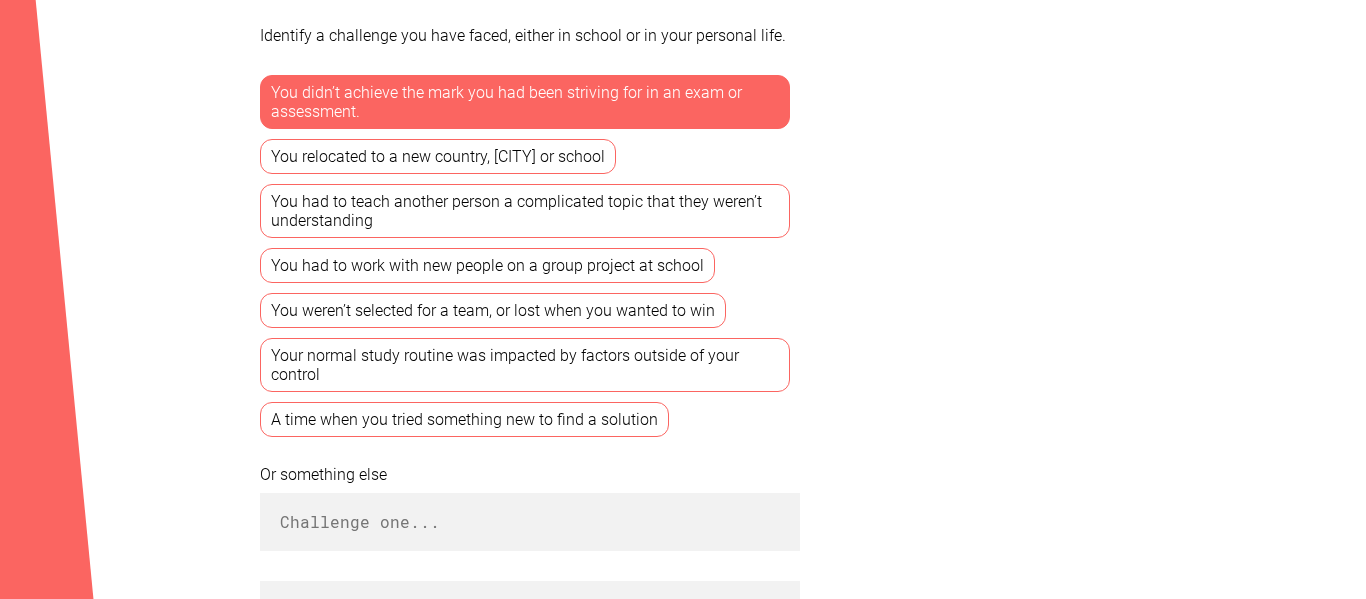 click on "You had to teach another person a complicated topic that they weren’t understanding" at bounding box center (525, 211) 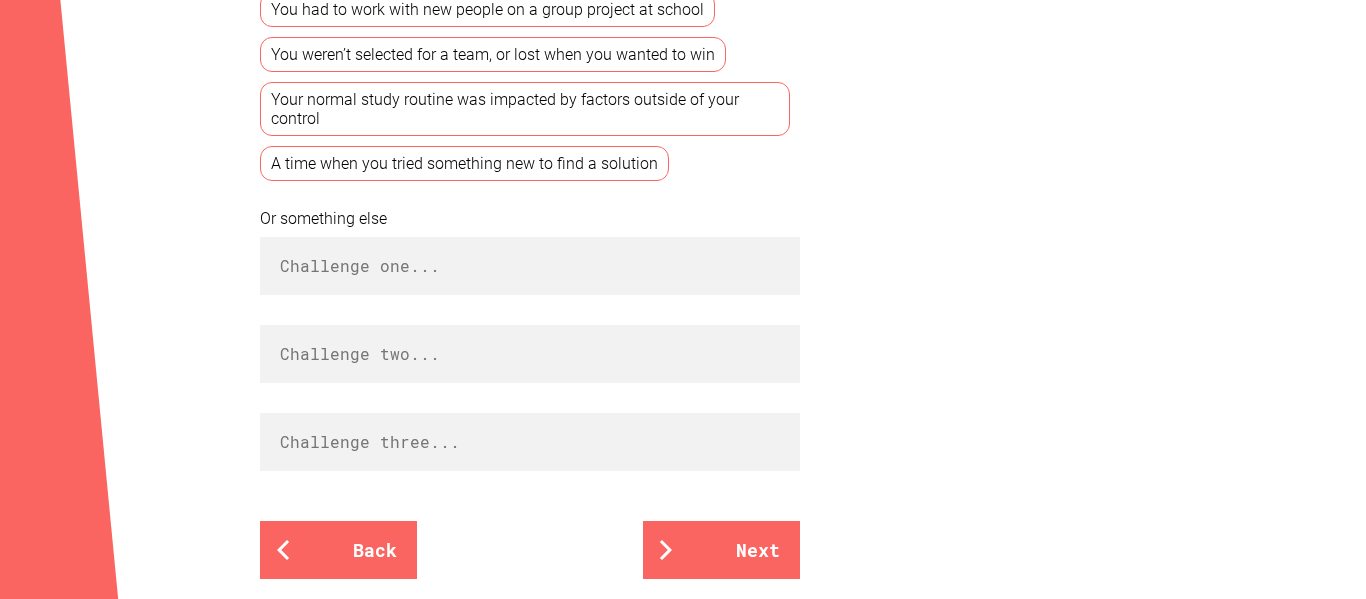 scroll, scrollTop: 844, scrollLeft: 0, axis: vertical 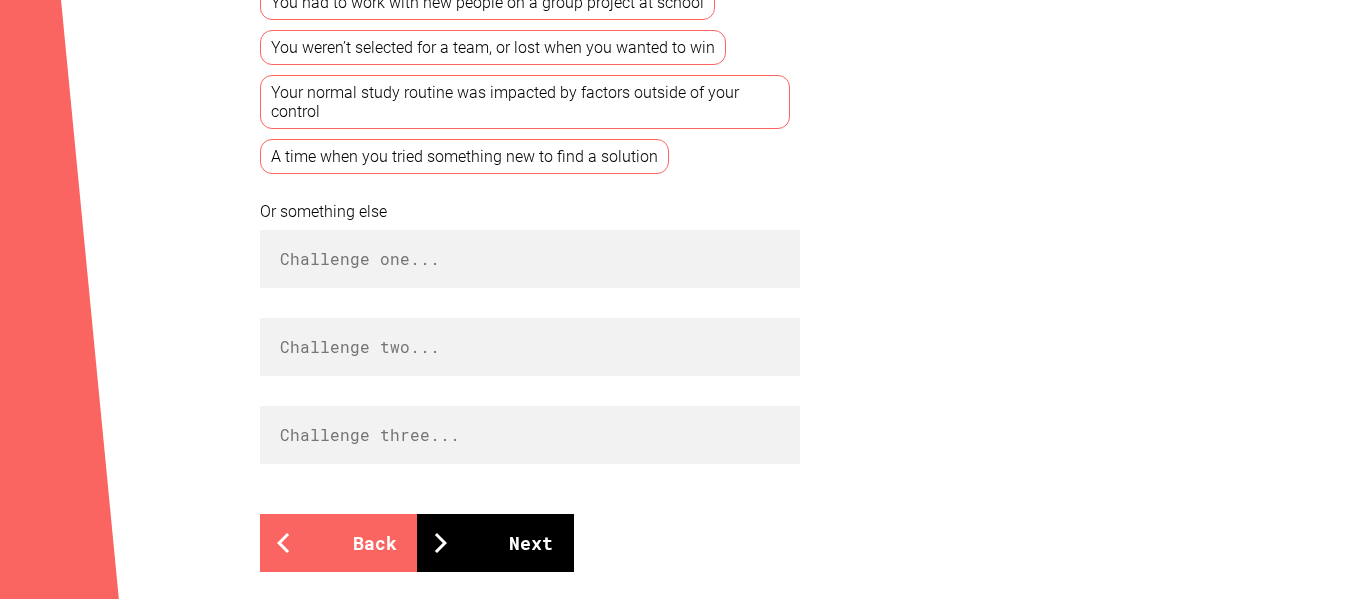 click on "Next" at bounding box center [495, 543] 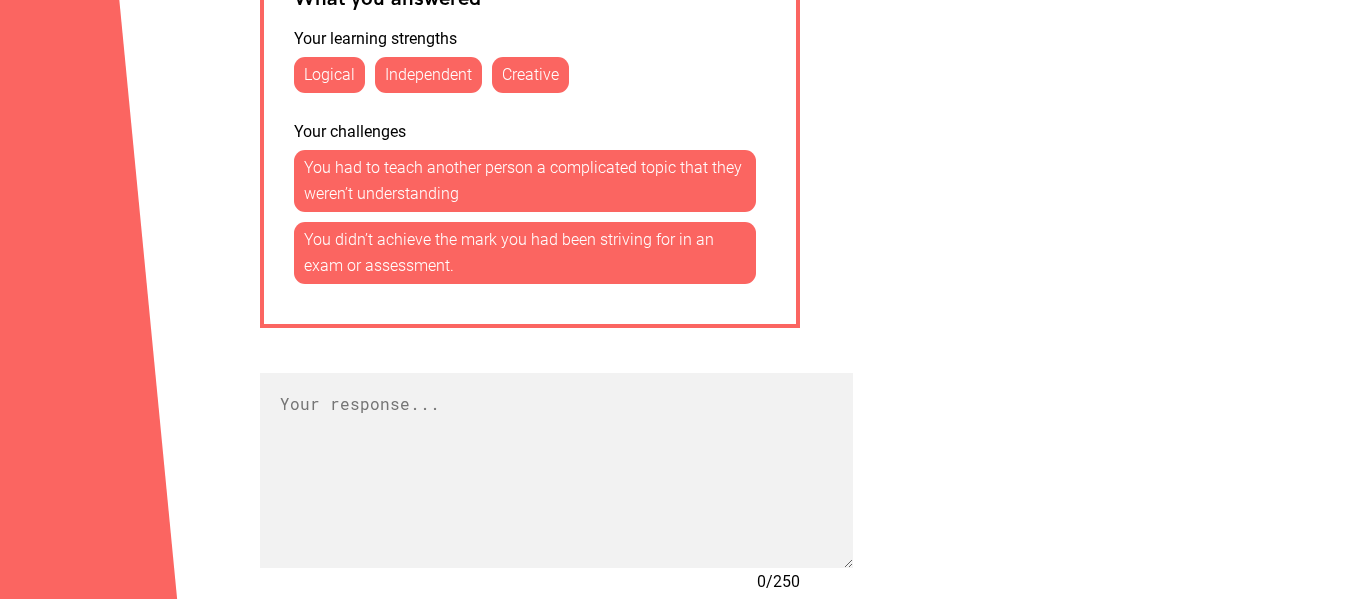 scroll, scrollTop: 1219, scrollLeft: 0, axis: vertical 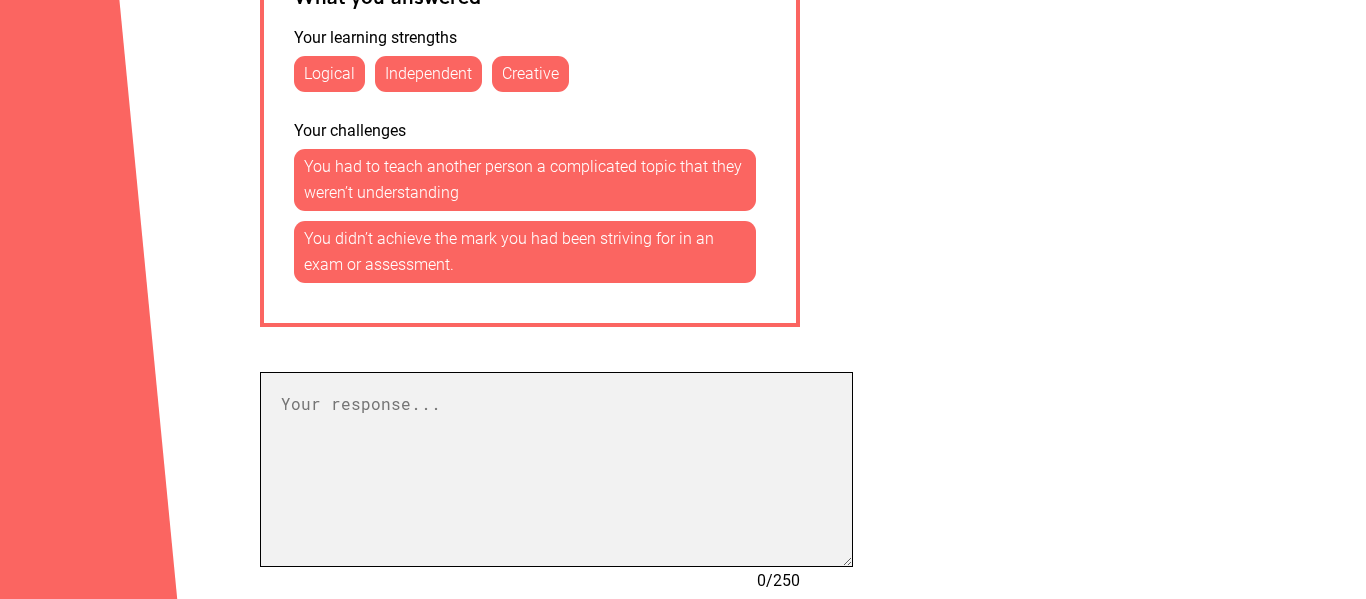 click at bounding box center [556, 469] 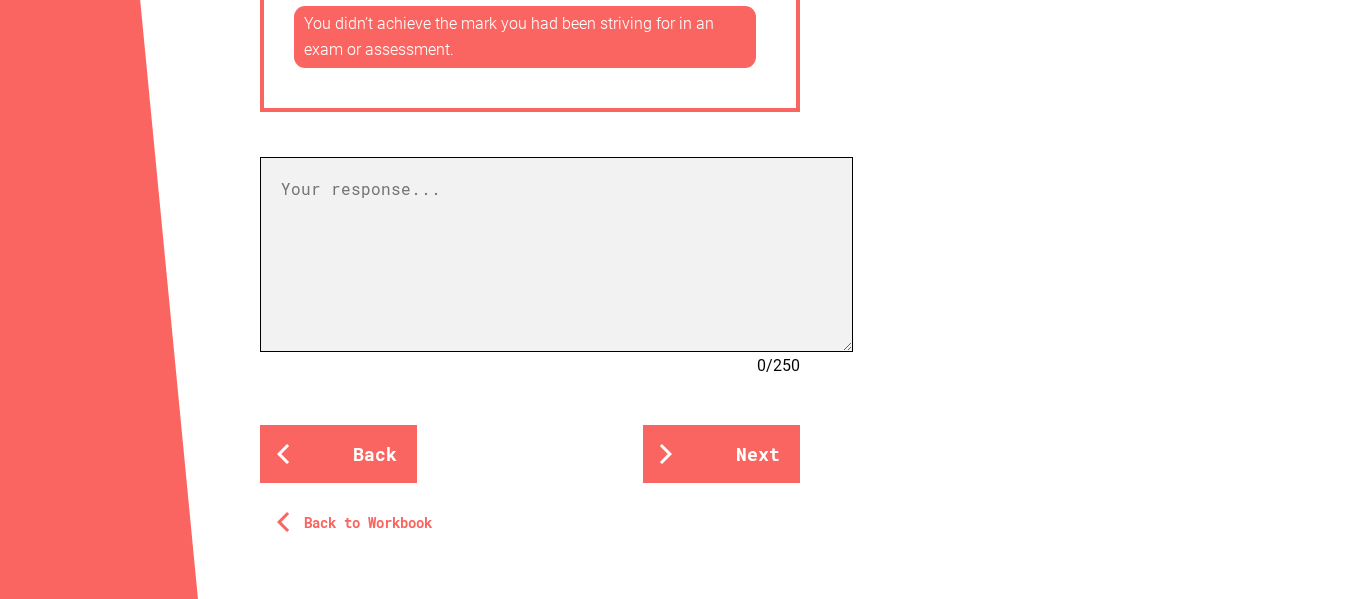 scroll, scrollTop: 1435, scrollLeft: 0, axis: vertical 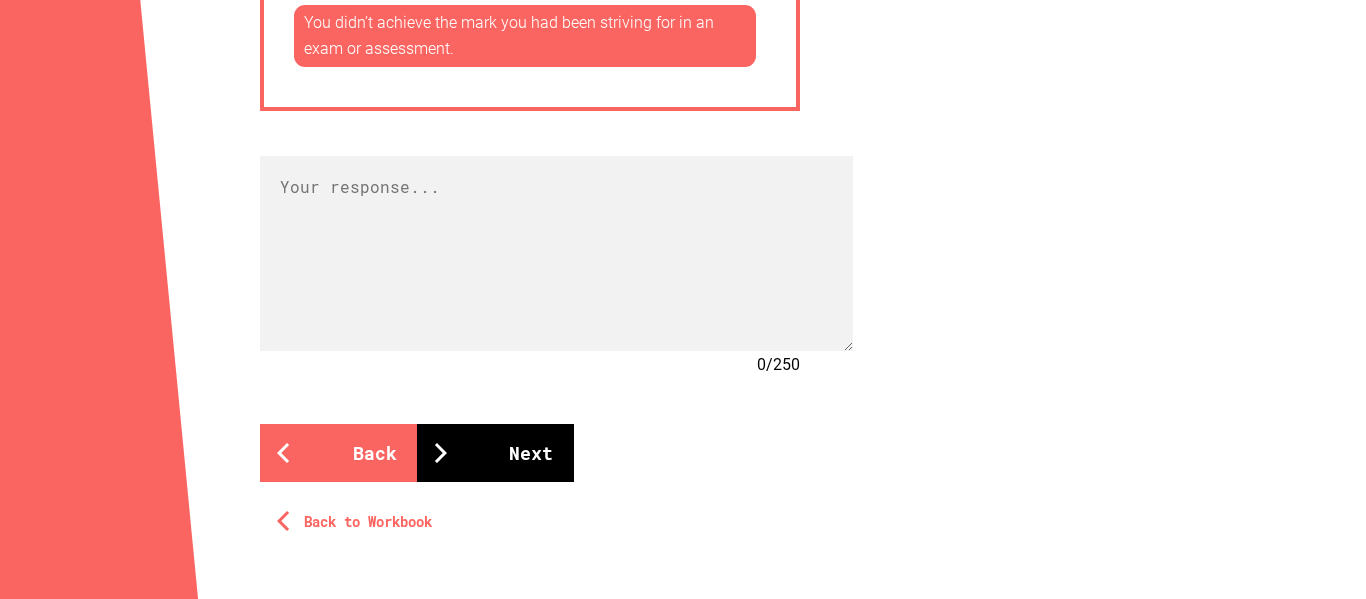 click on "Next" at bounding box center [495, 453] 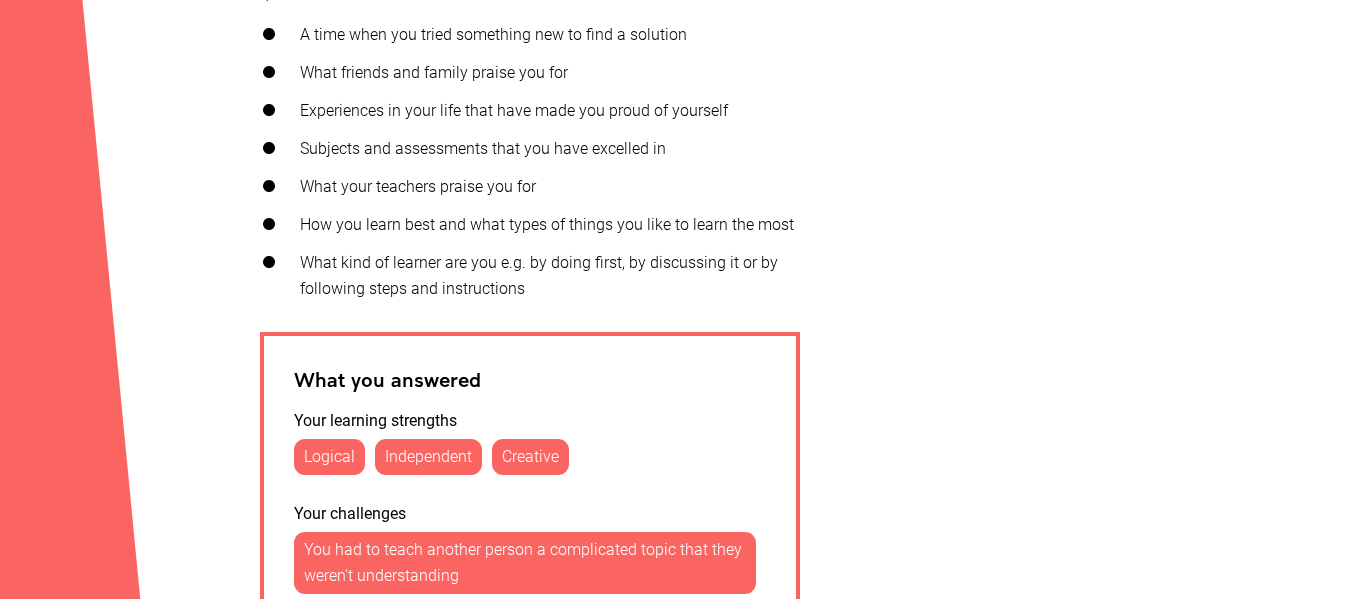 scroll, scrollTop: 826, scrollLeft: 0, axis: vertical 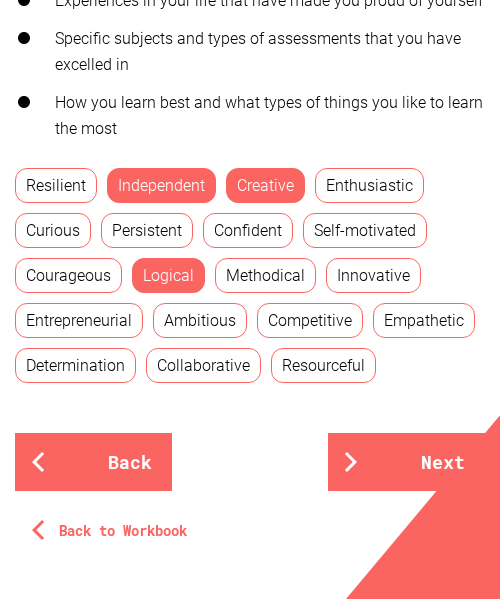 click on "Logical" at bounding box center [168, 275] 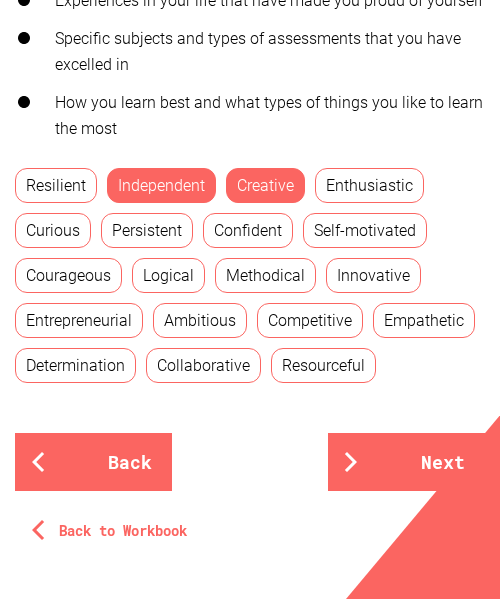 click on "Independent" at bounding box center [161, 185] 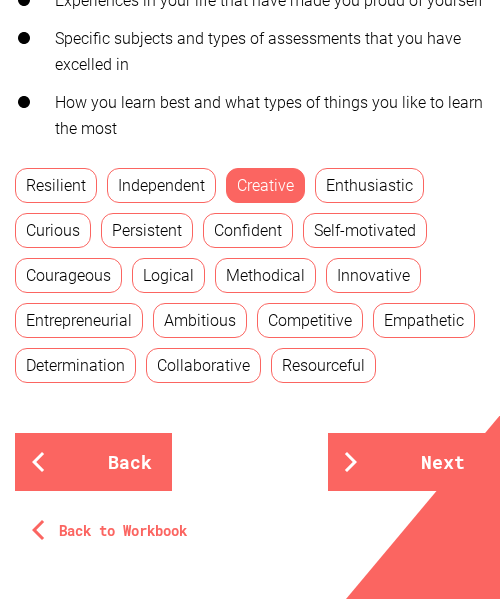 click on "Creative" at bounding box center [265, 185] 